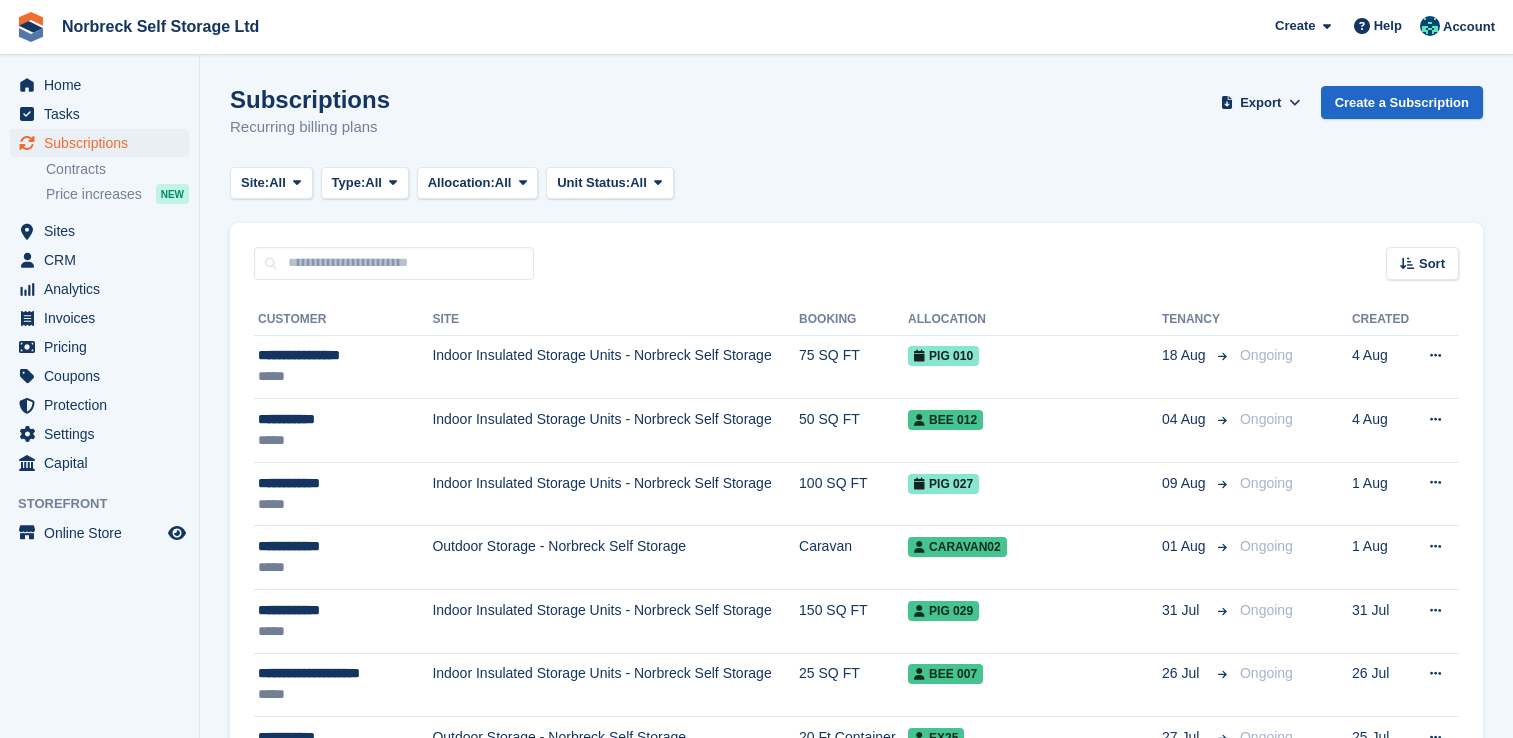 scroll, scrollTop: 900, scrollLeft: 0, axis: vertical 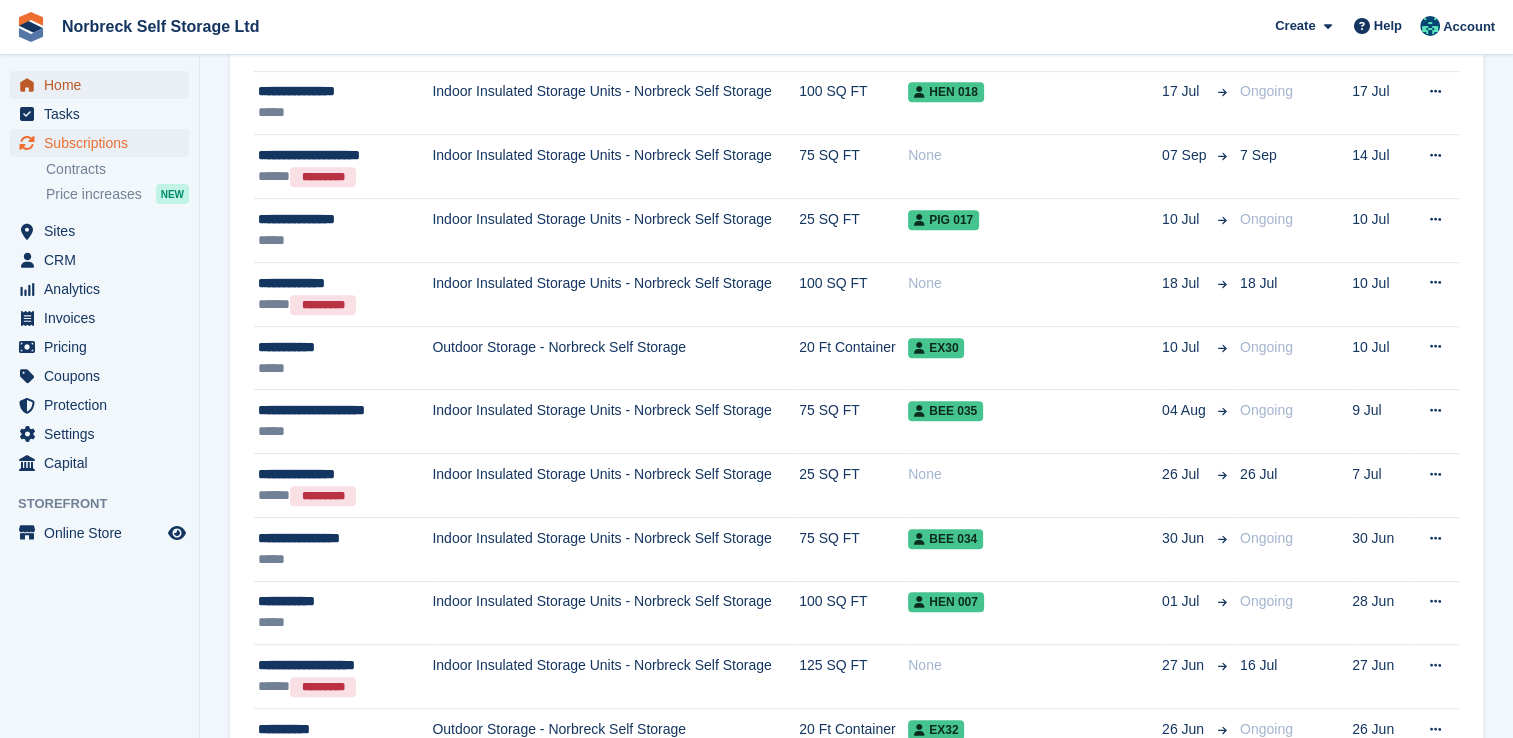 click on "Home" at bounding box center (104, 85) 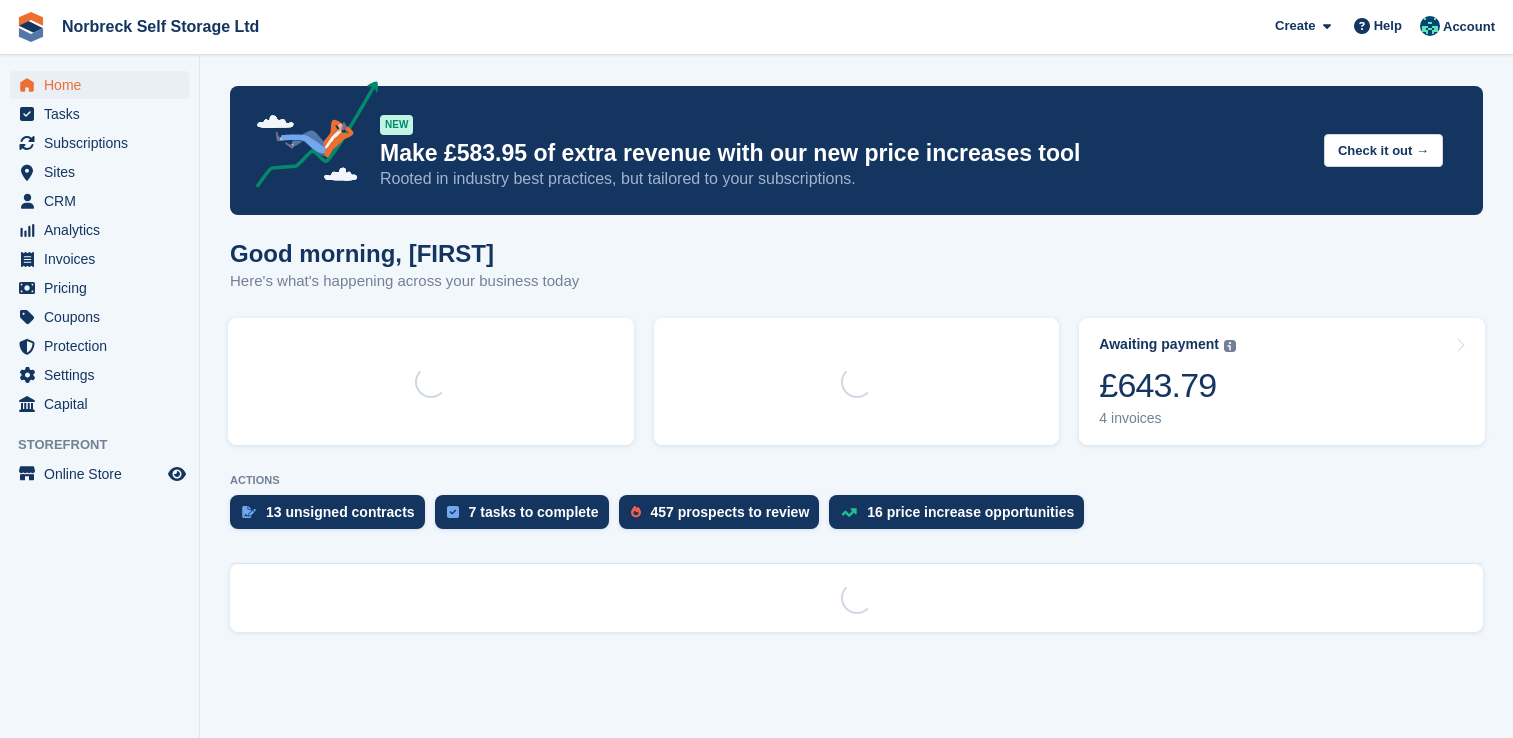scroll, scrollTop: 0, scrollLeft: 0, axis: both 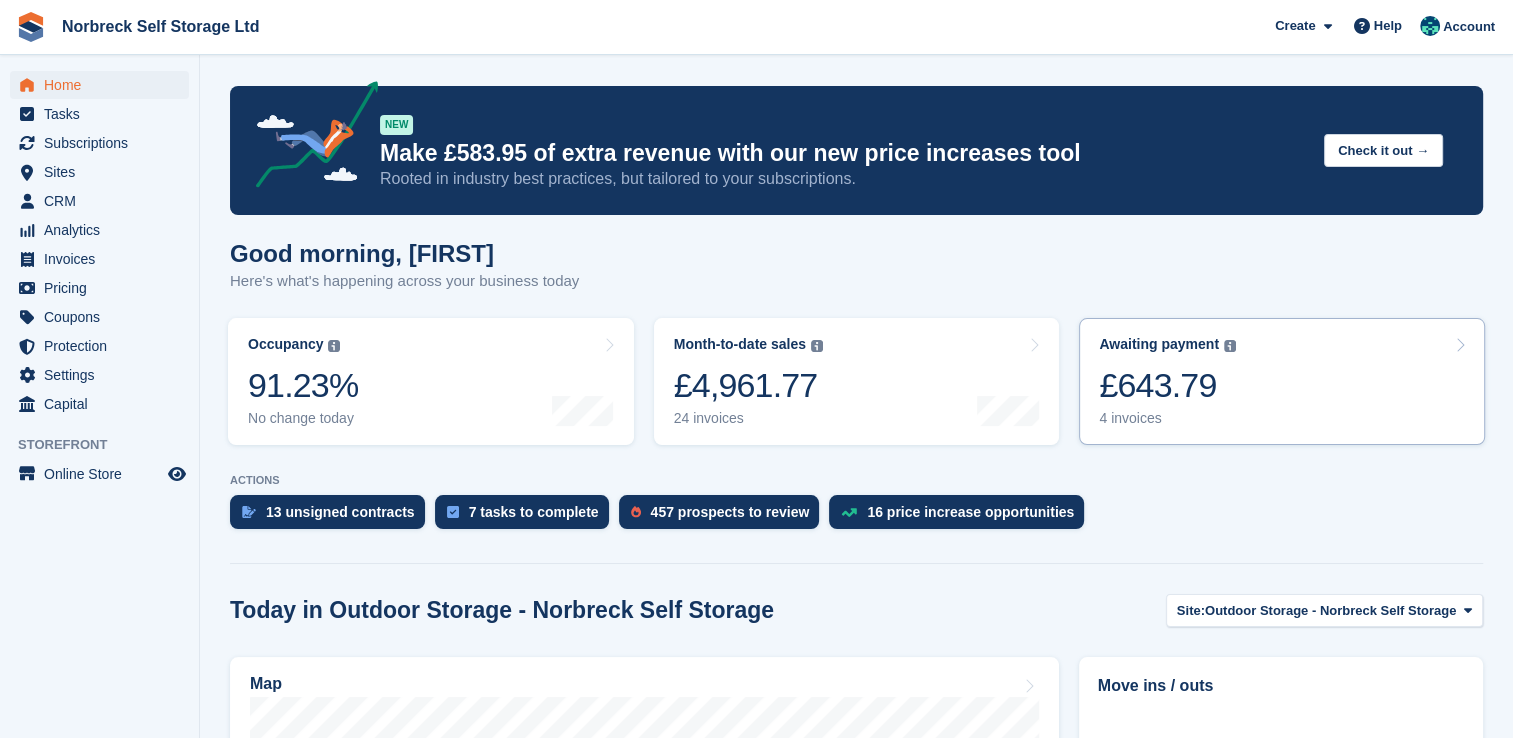 click on "£643.79" at bounding box center (1167, 385) 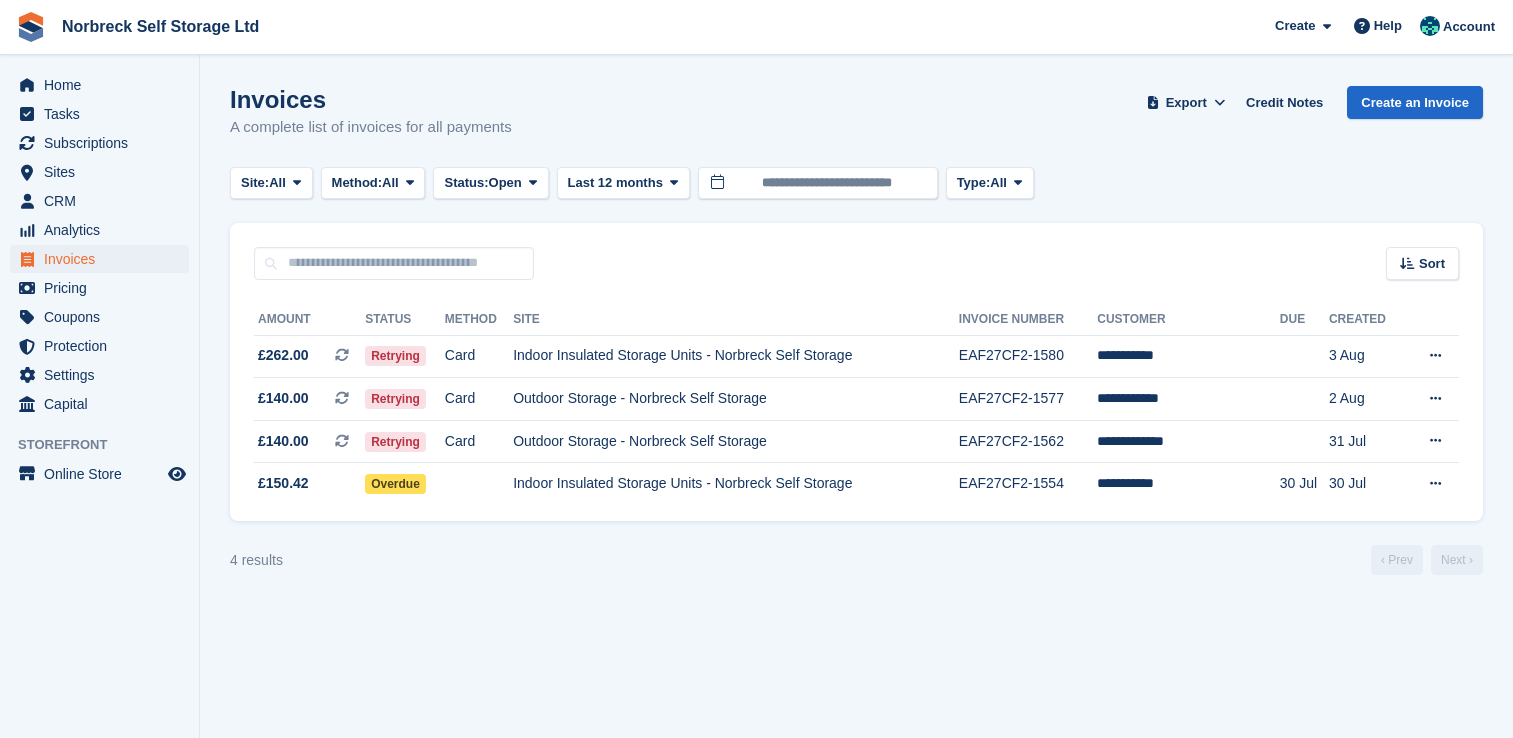 scroll, scrollTop: 0, scrollLeft: 0, axis: both 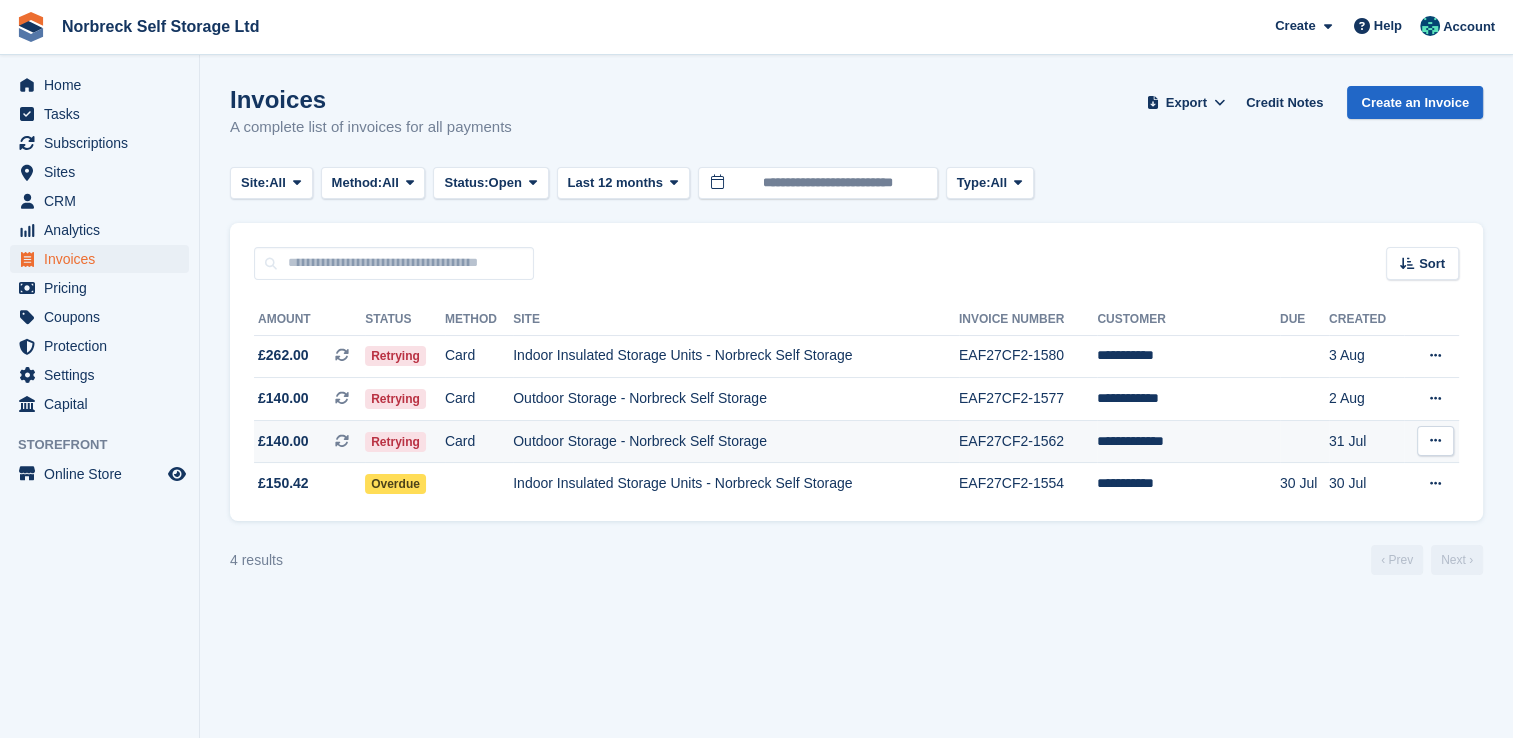 click on "EAF27CF2-1562" at bounding box center (1028, 441) 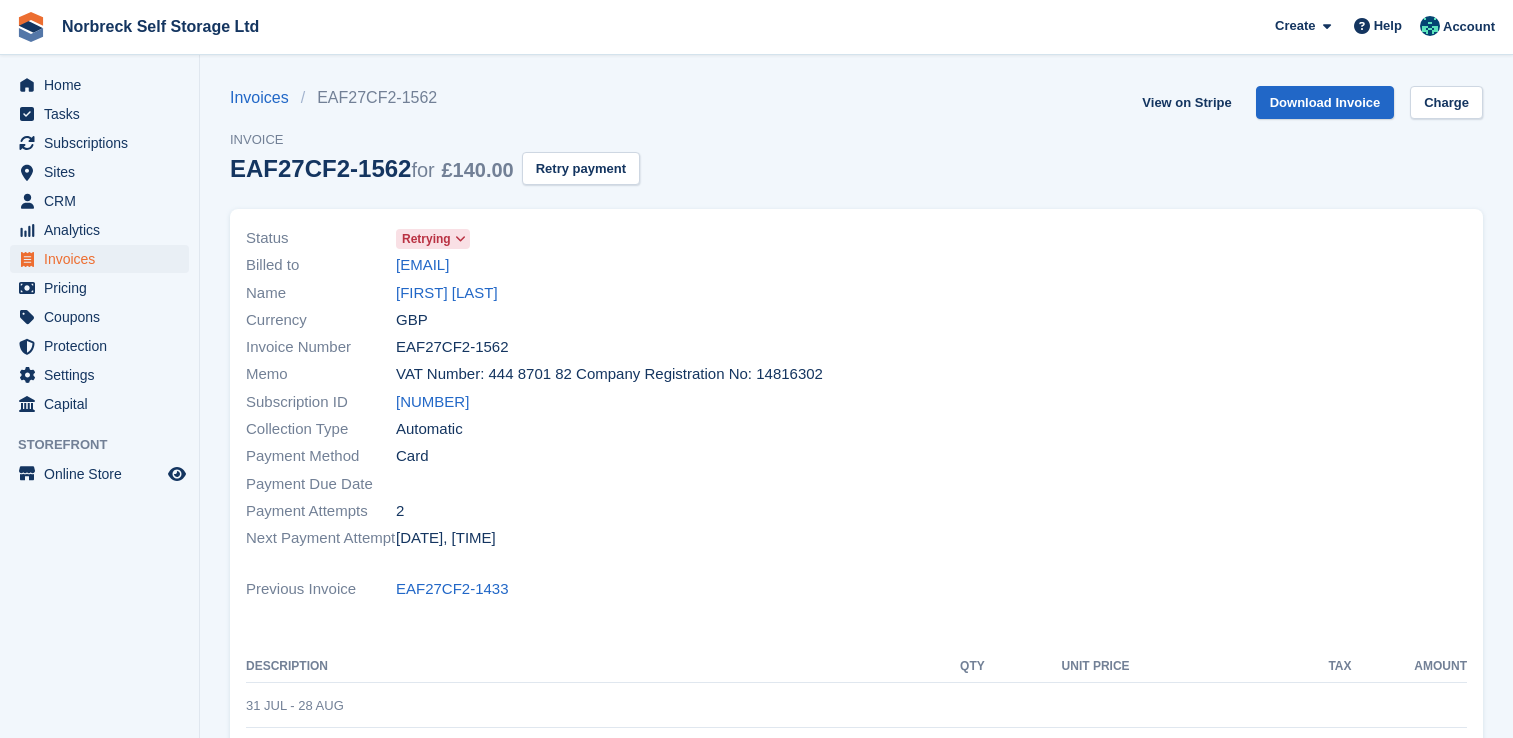 scroll, scrollTop: 0, scrollLeft: 0, axis: both 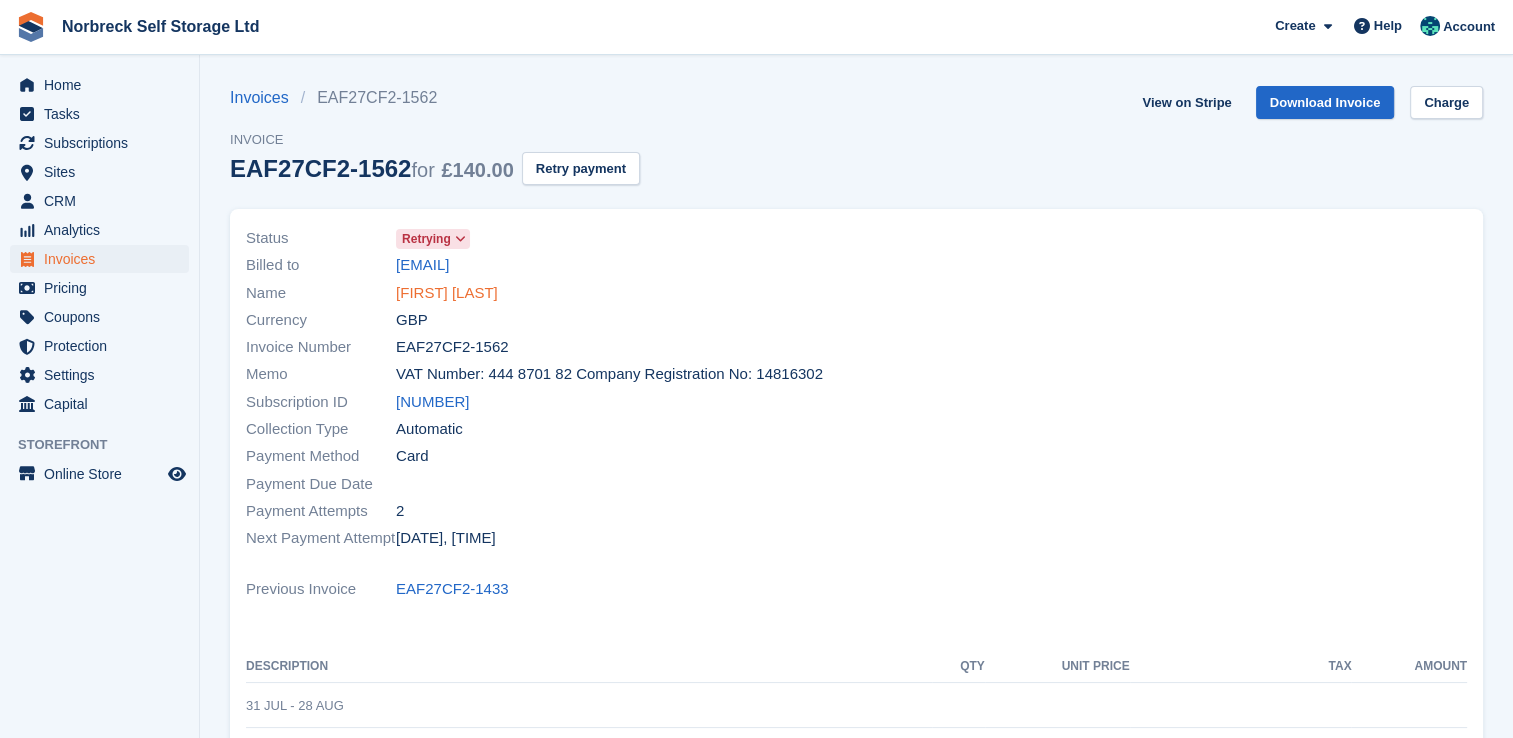 click on "Thomas Watson" at bounding box center (447, 293) 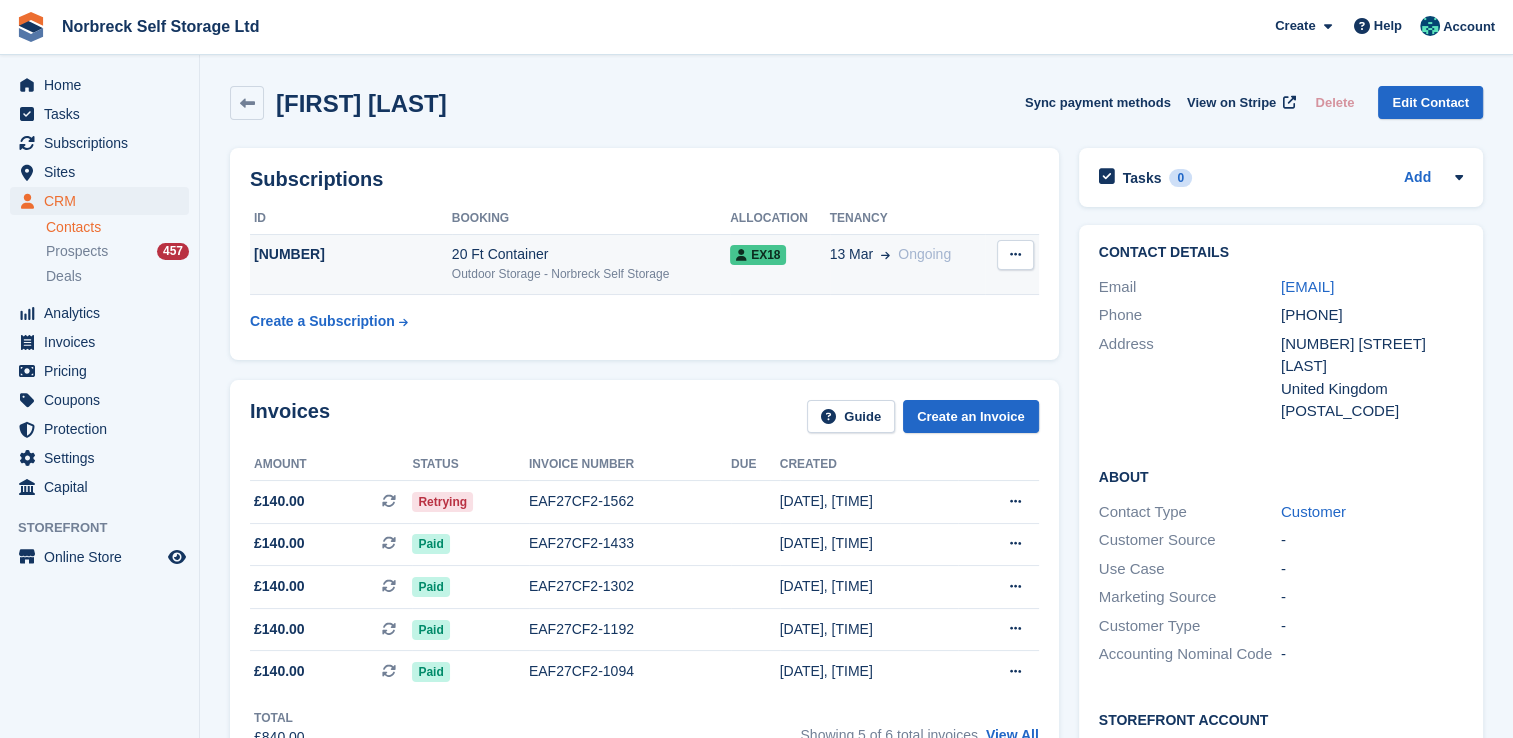click at bounding box center (1015, 254) 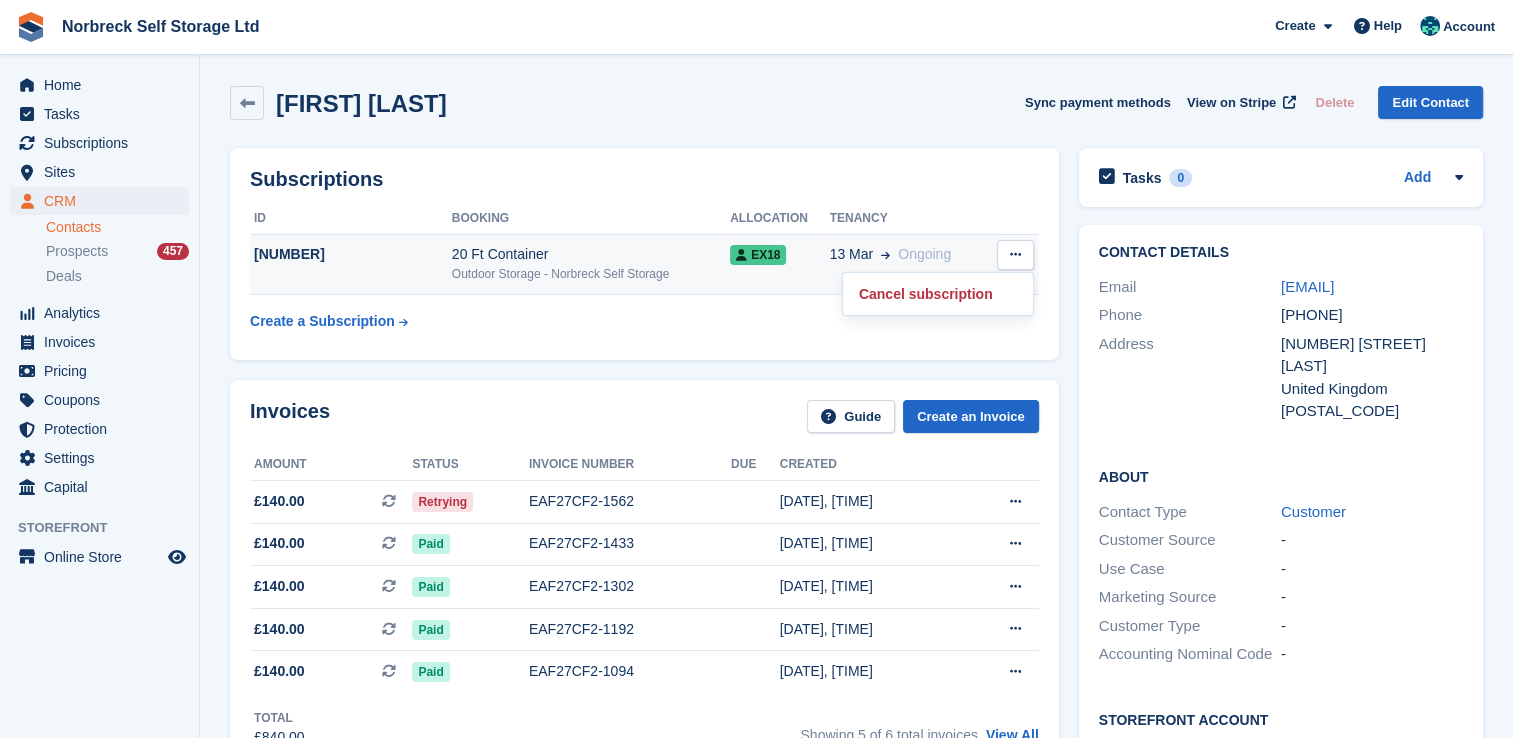 click on "Outdoor Storage - Norbreck Self Storage" at bounding box center (591, 274) 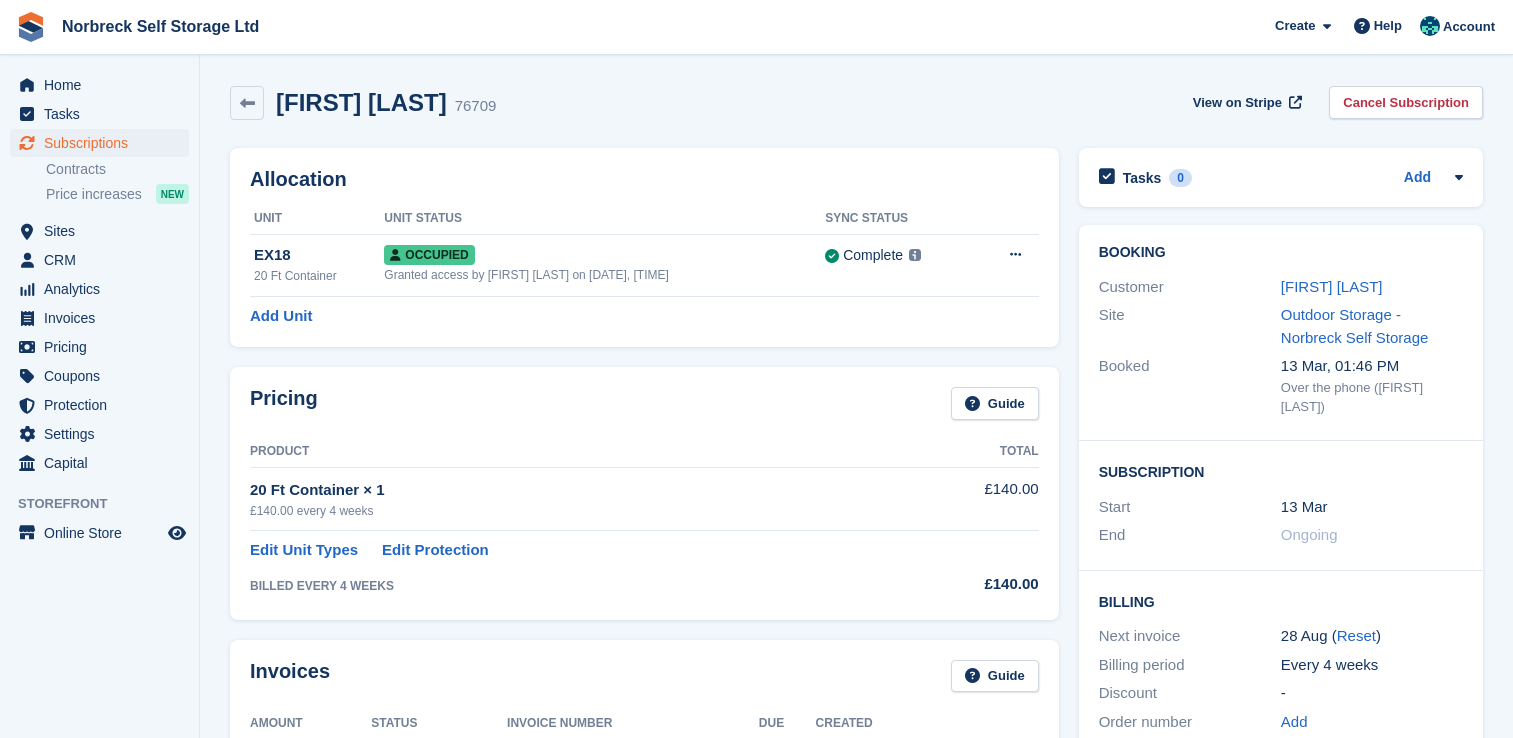 scroll, scrollTop: 0, scrollLeft: 0, axis: both 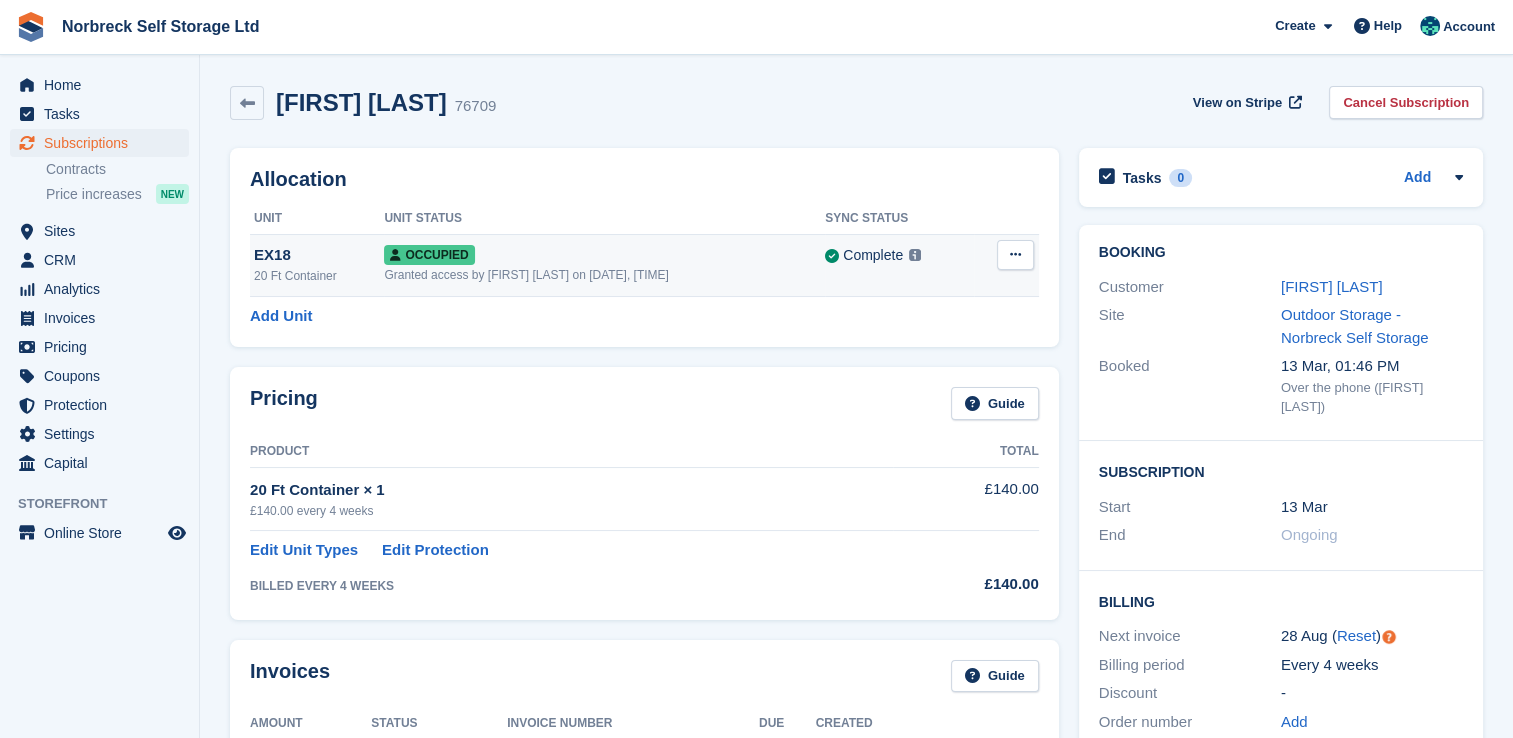 click at bounding box center [1015, 254] 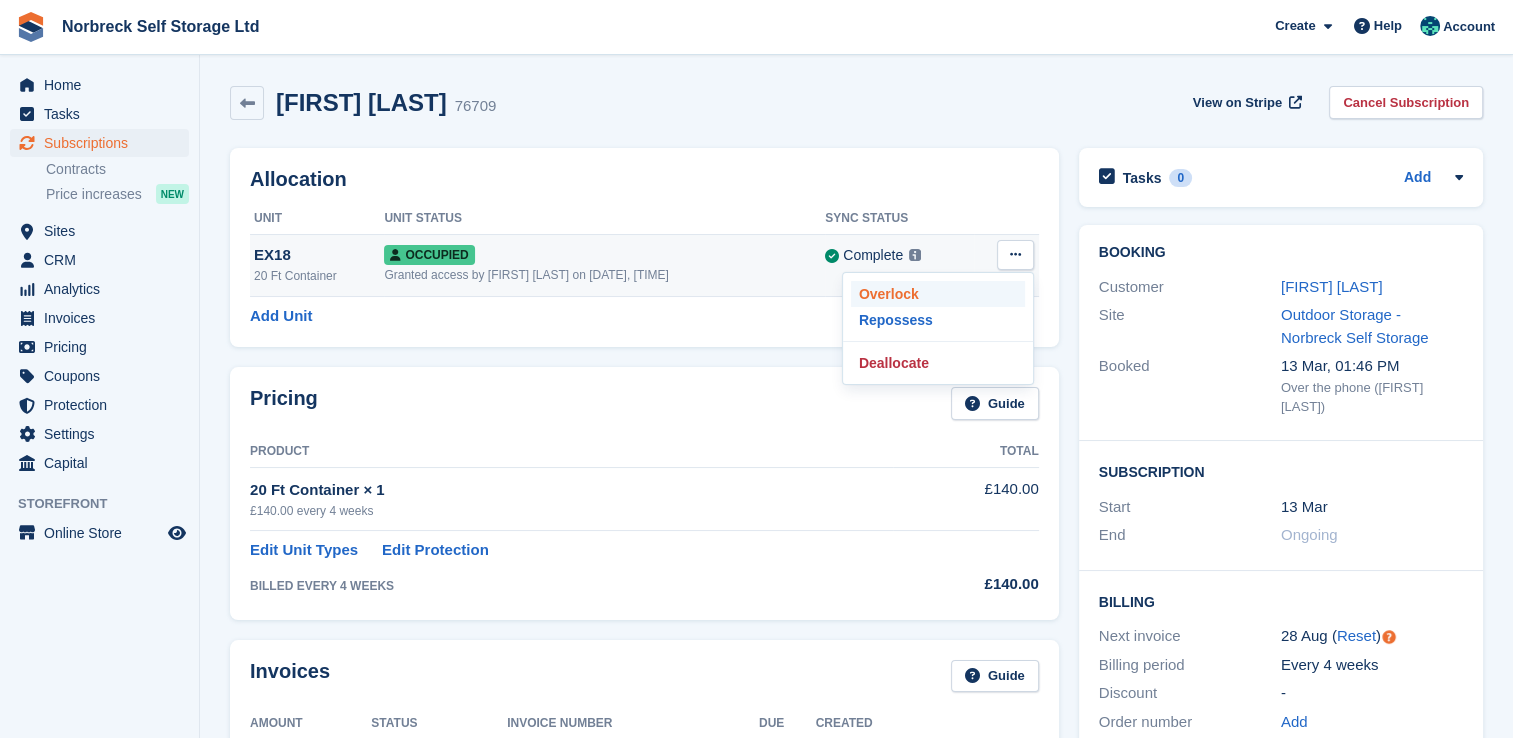 click on "Overlock" at bounding box center (938, 294) 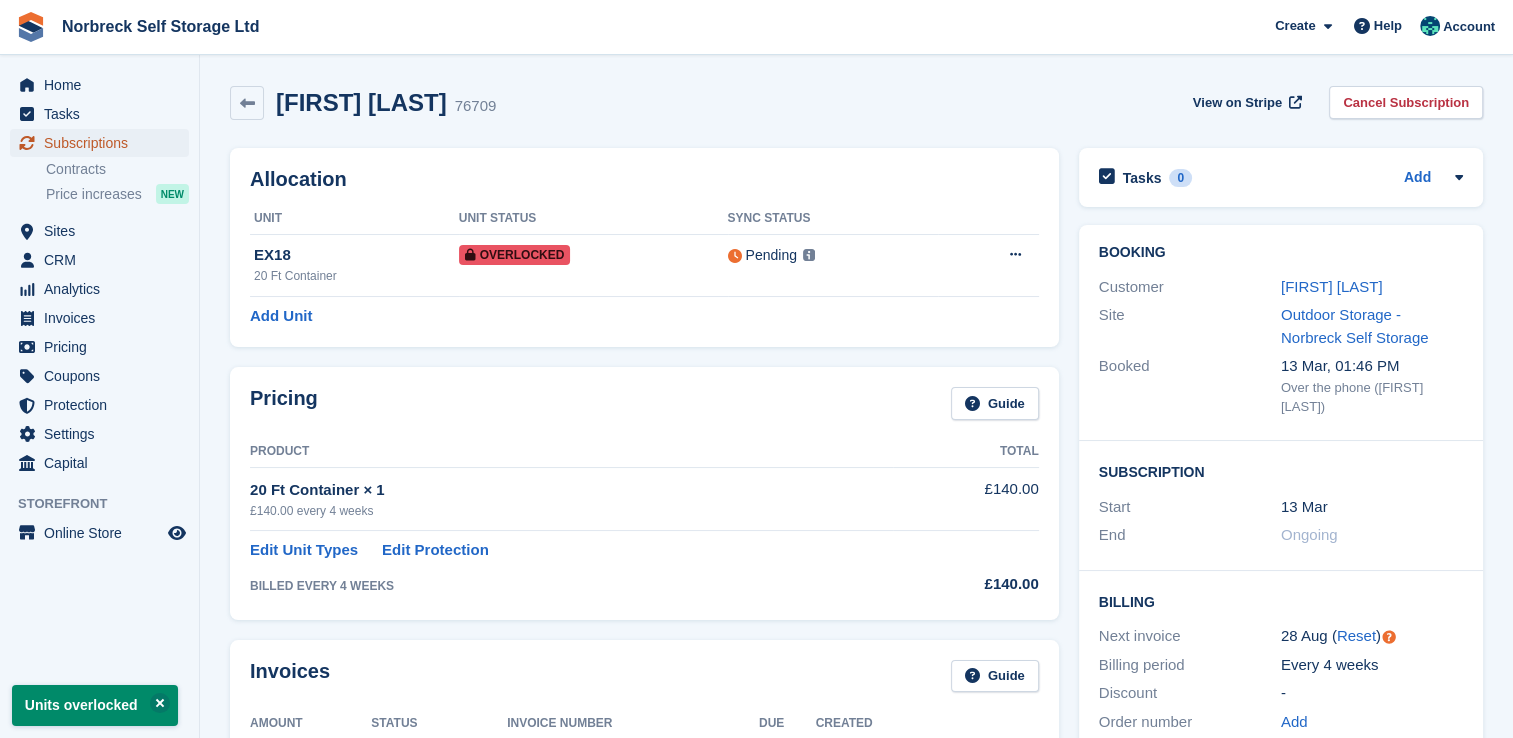 click on "Subscriptions" at bounding box center [104, 143] 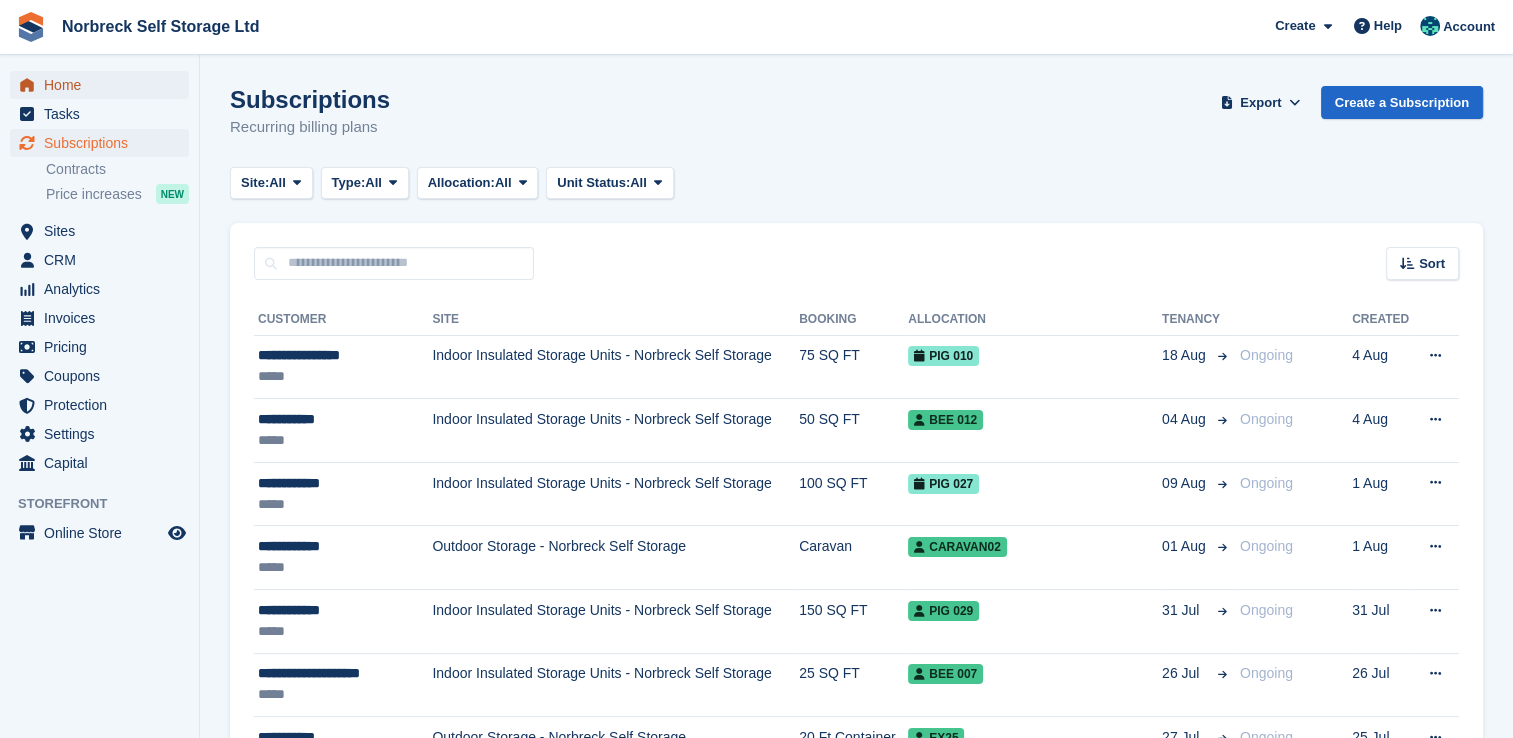 click on "Home" at bounding box center [104, 85] 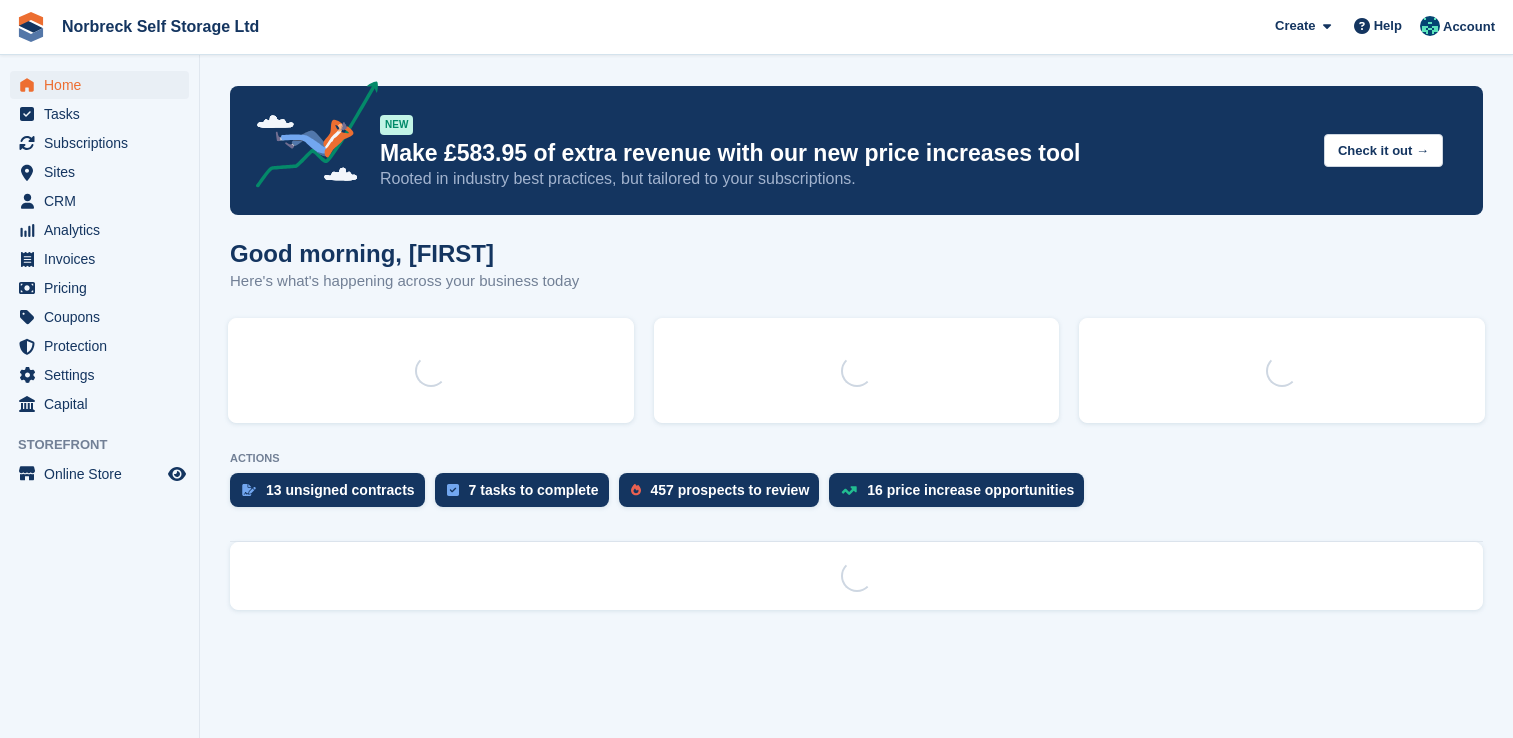 scroll, scrollTop: 0, scrollLeft: 0, axis: both 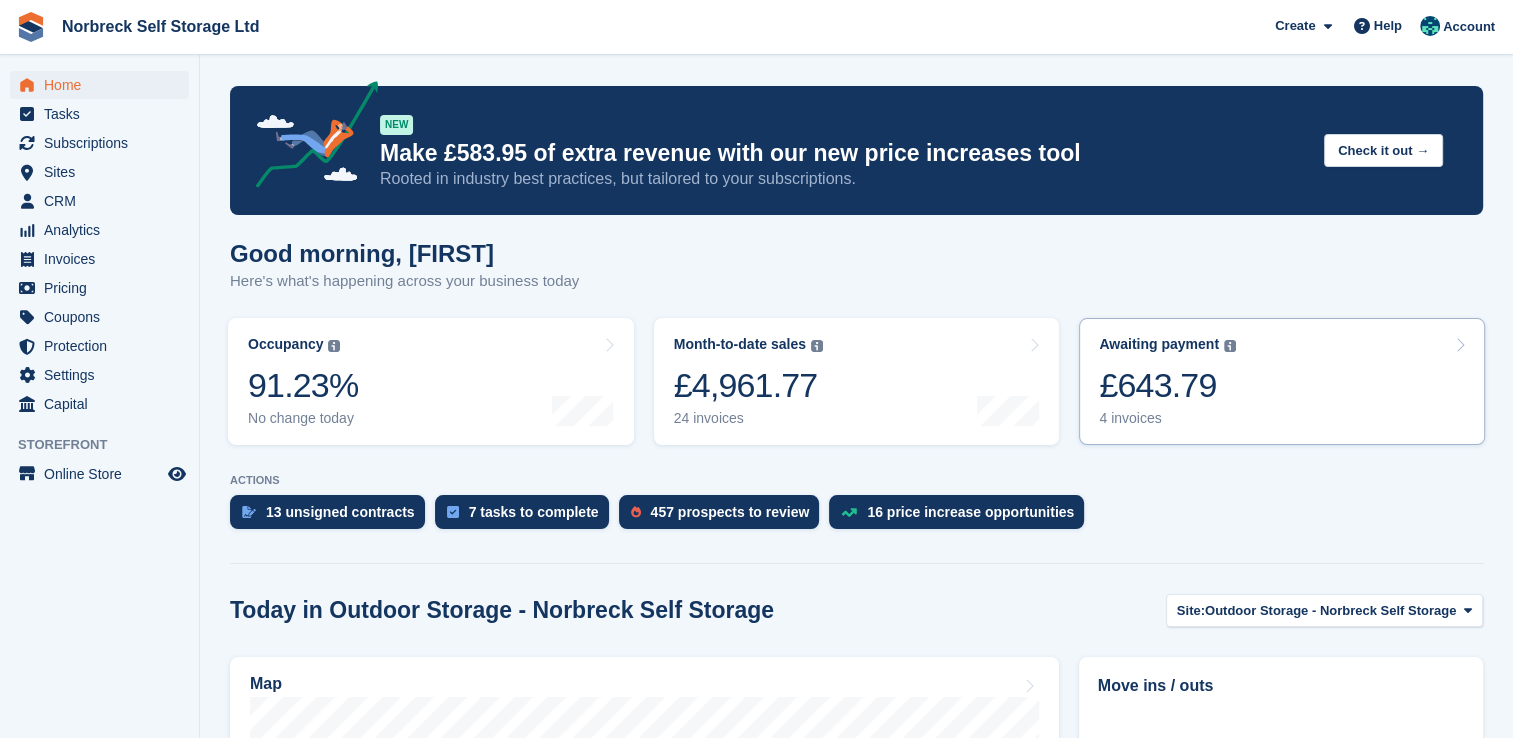 click on "£643.79" at bounding box center [1167, 385] 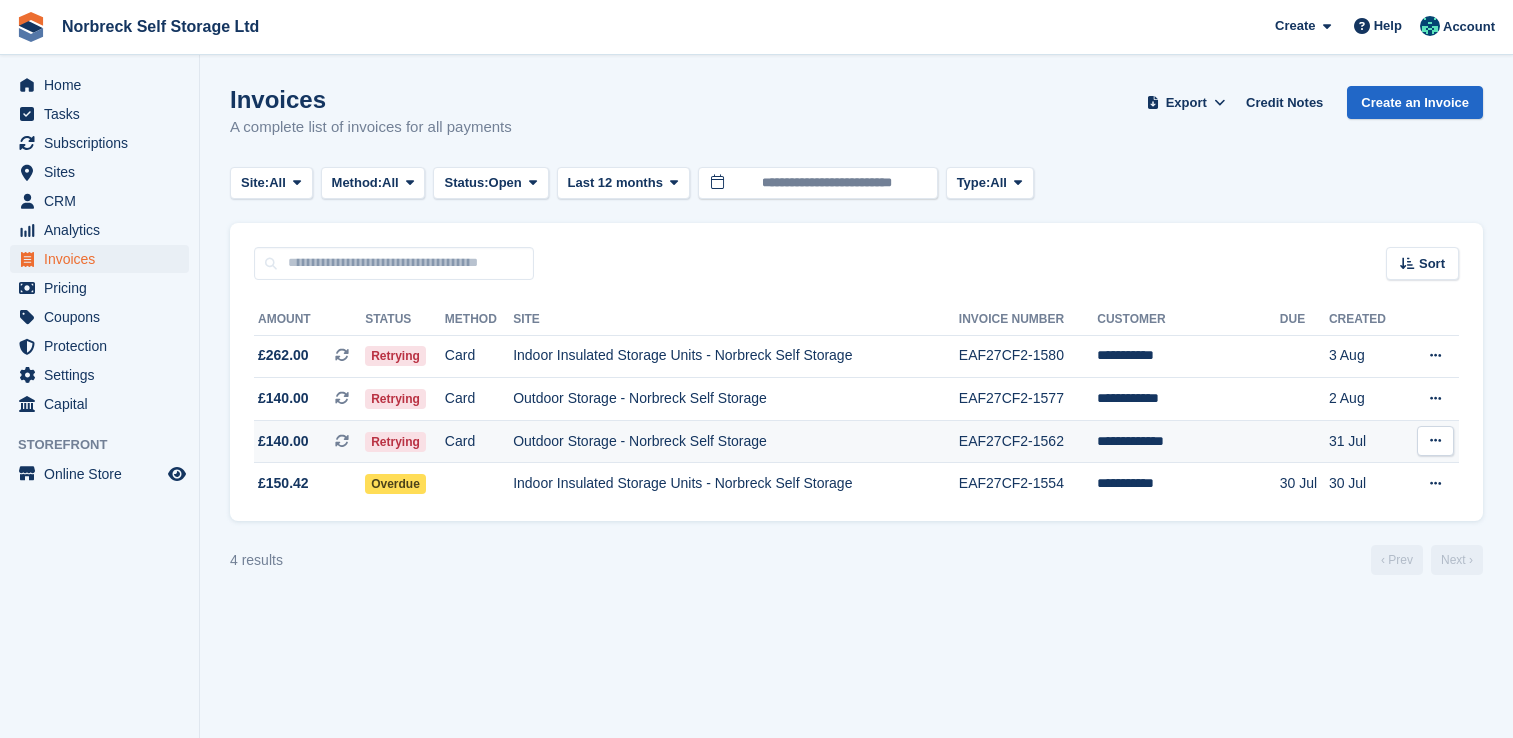 scroll, scrollTop: 0, scrollLeft: 0, axis: both 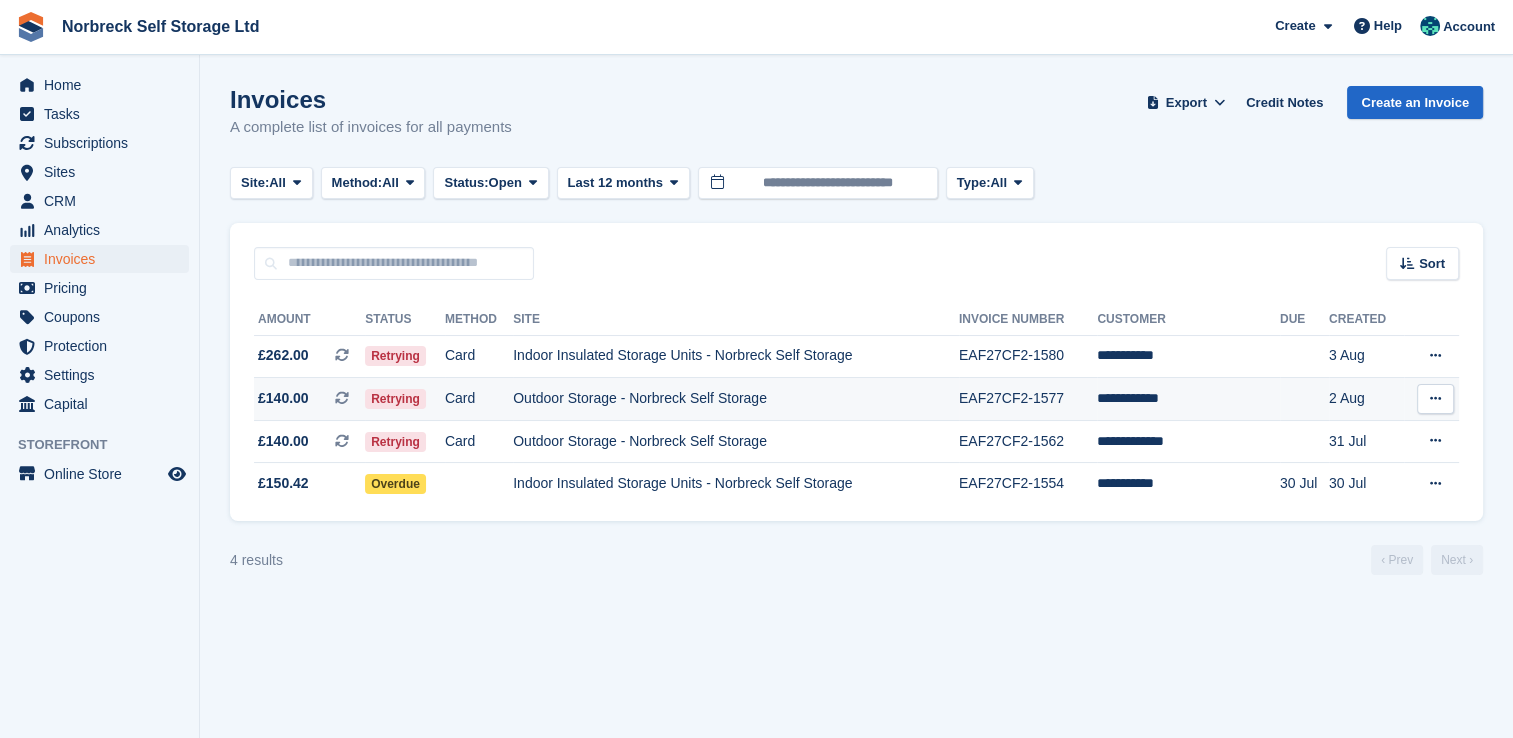 click on "Outdoor Storage - Norbreck Self Storage" at bounding box center [736, 399] 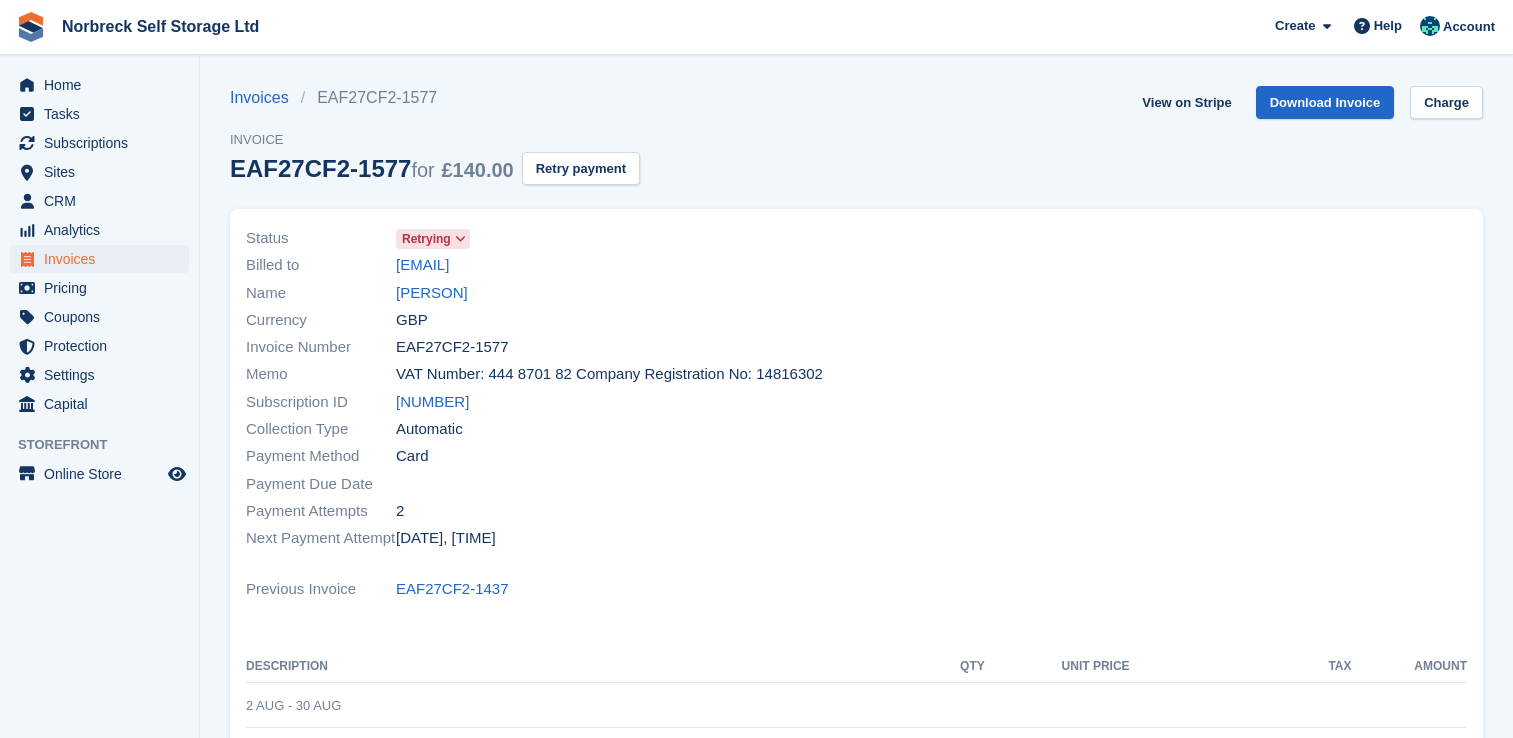 scroll, scrollTop: 0, scrollLeft: 0, axis: both 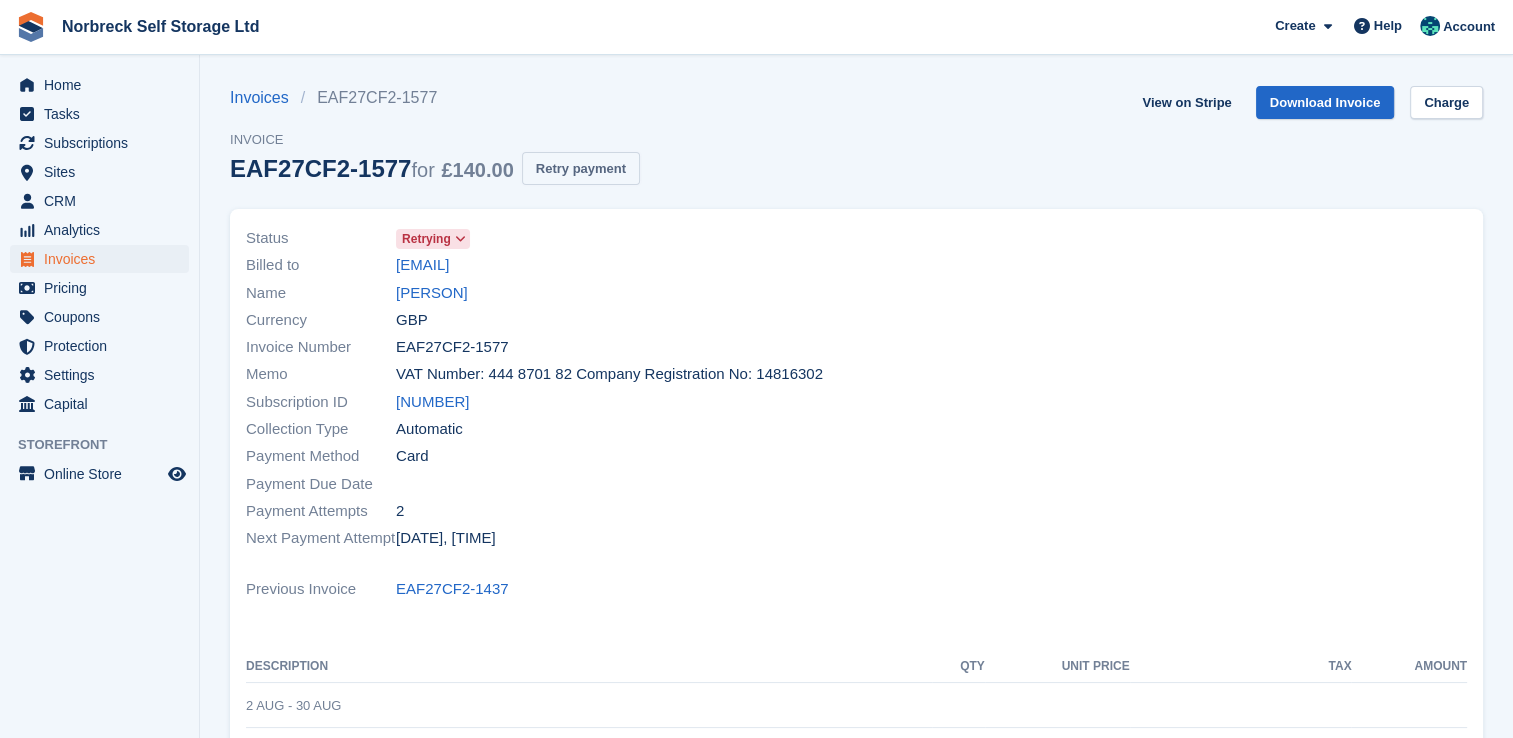 click on "Retry payment" at bounding box center [581, 168] 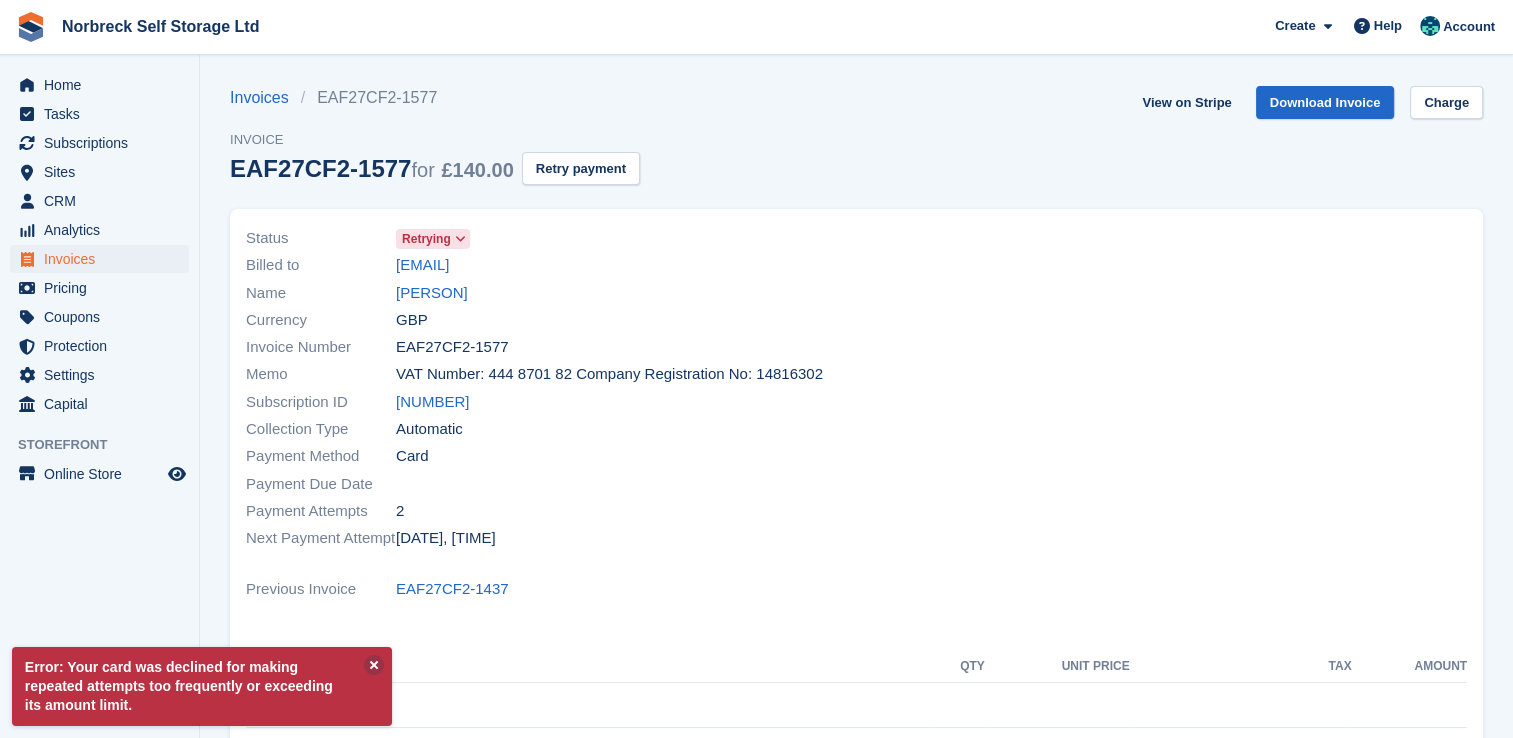 click on "Amanda cross" at bounding box center [432, 293] 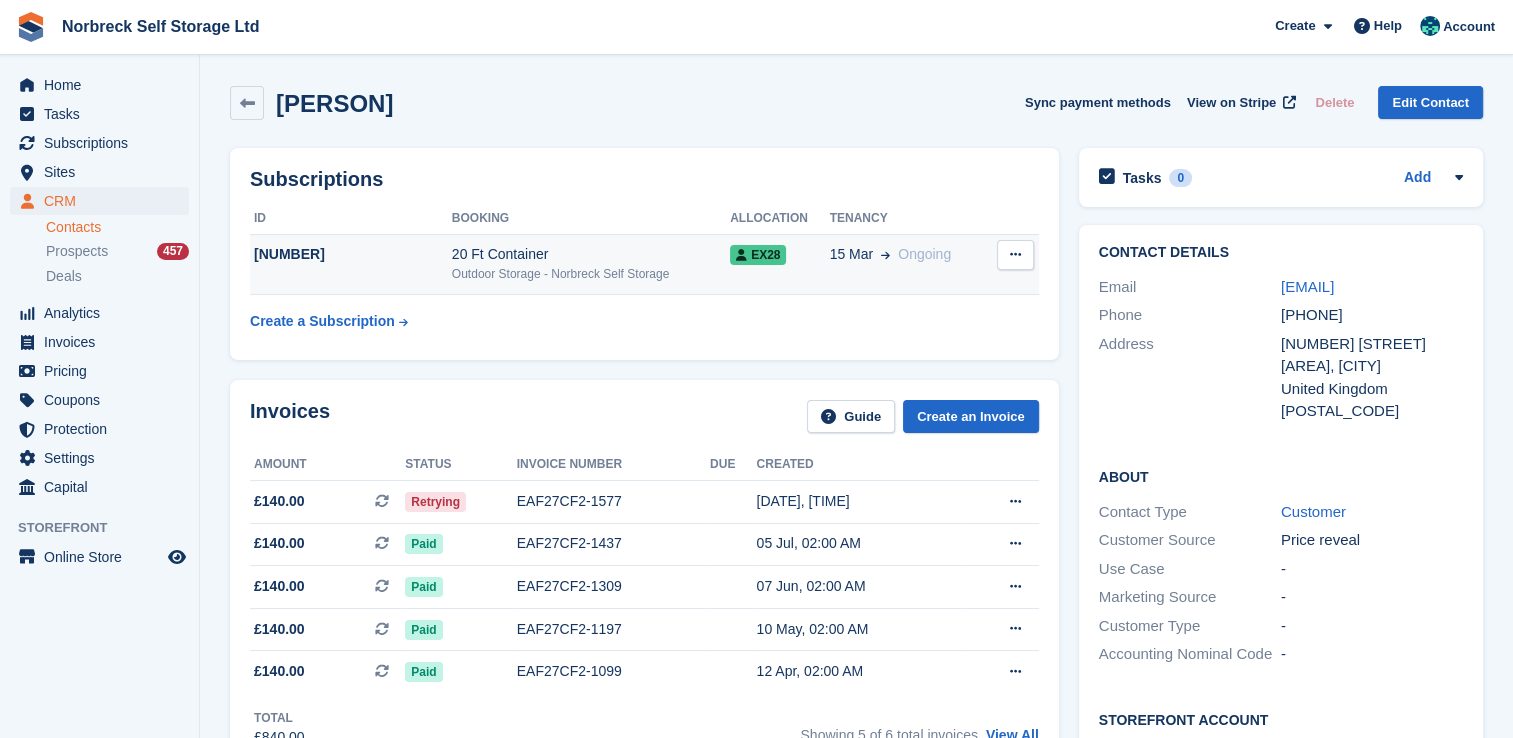 click at bounding box center [1015, 254] 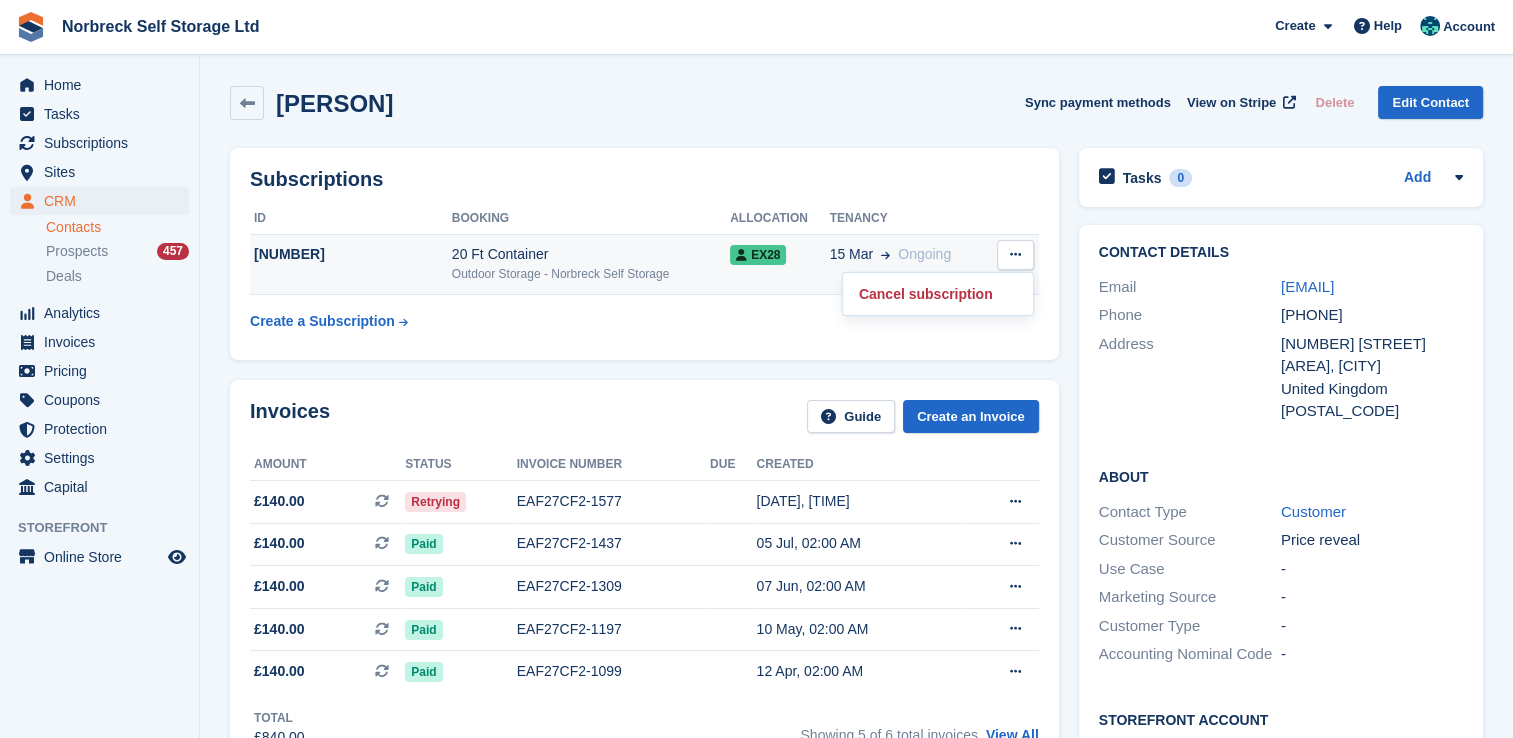 click on "EX28" at bounding box center [758, 255] 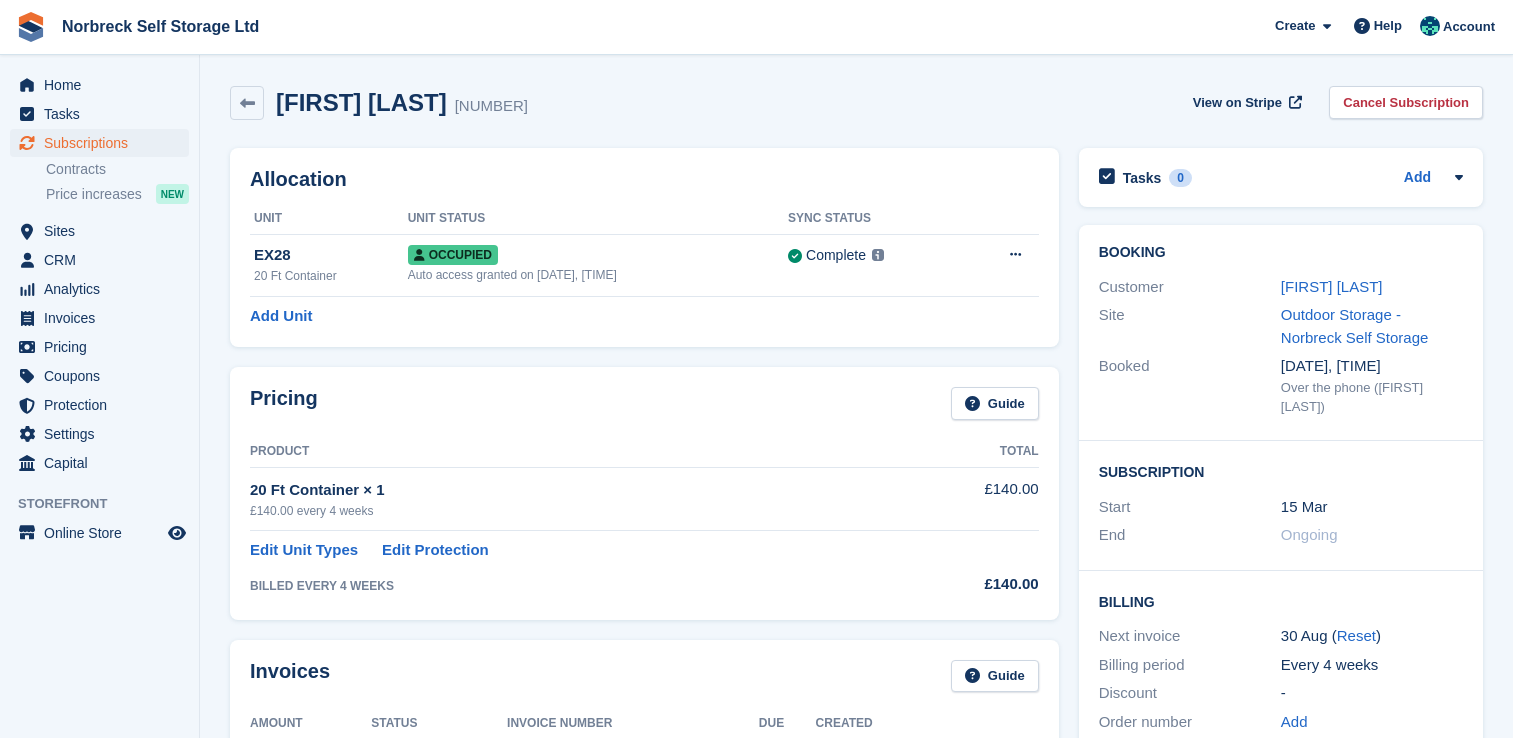 scroll, scrollTop: 0, scrollLeft: 0, axis: both 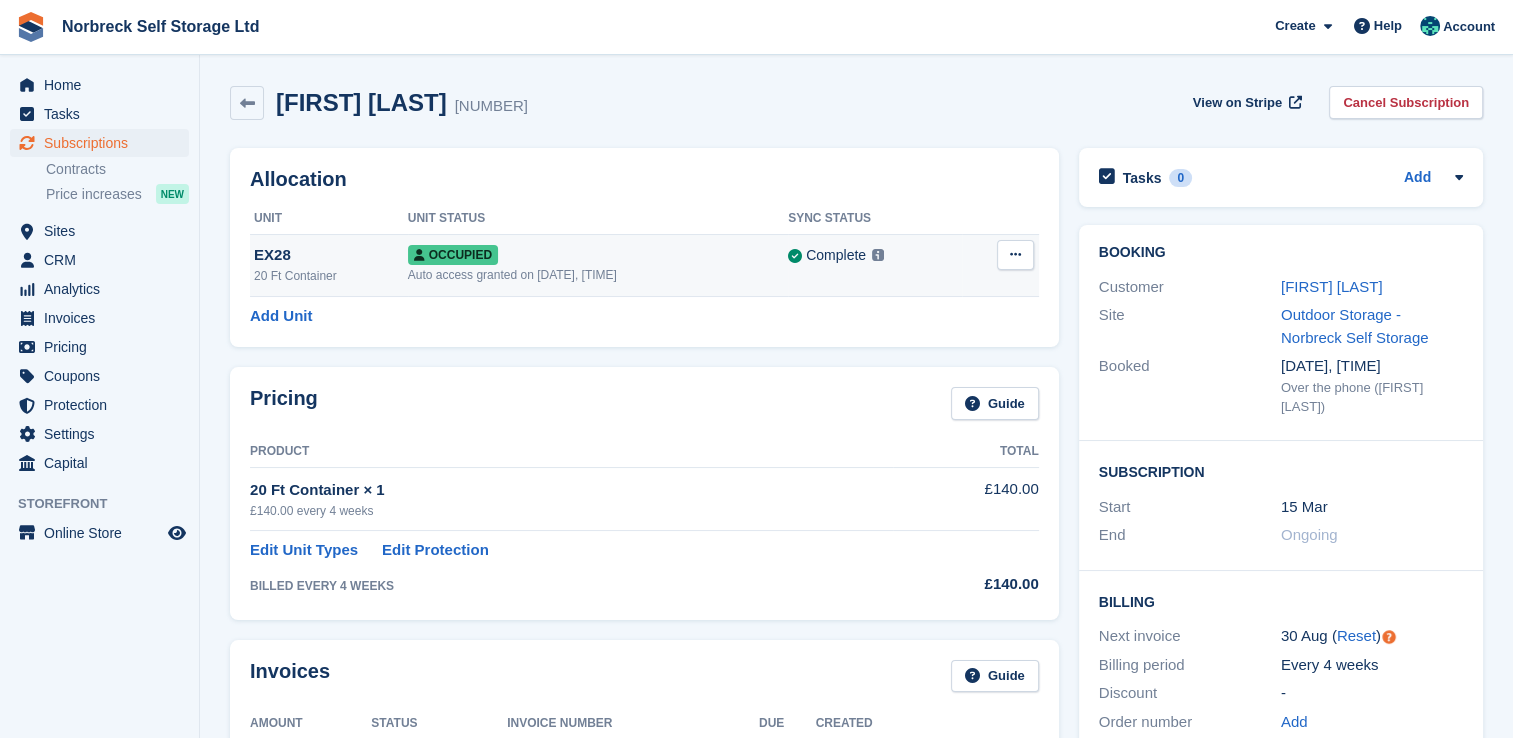 click at bounding box center (1015, 255) 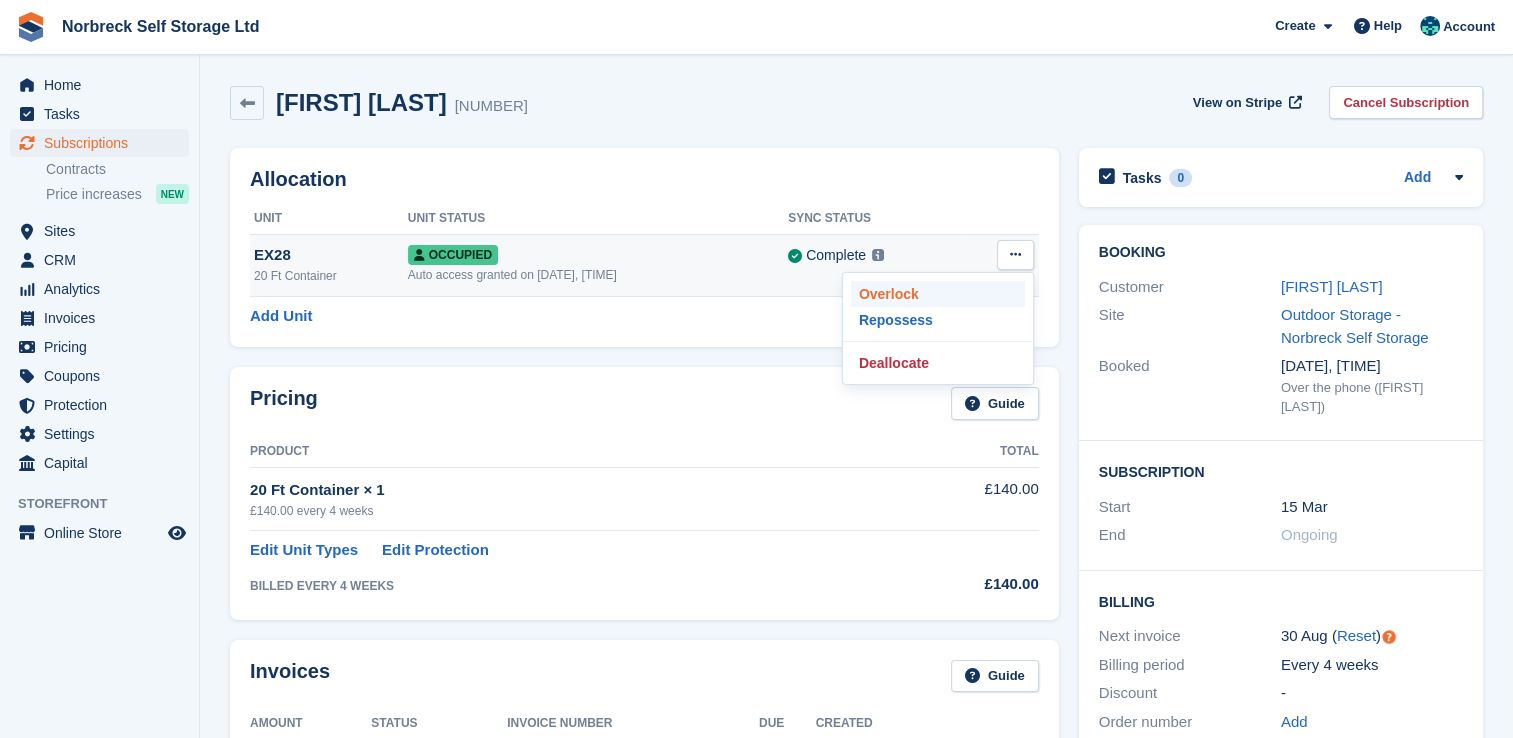 click on "Overlock" at bounding box center [938, 294] 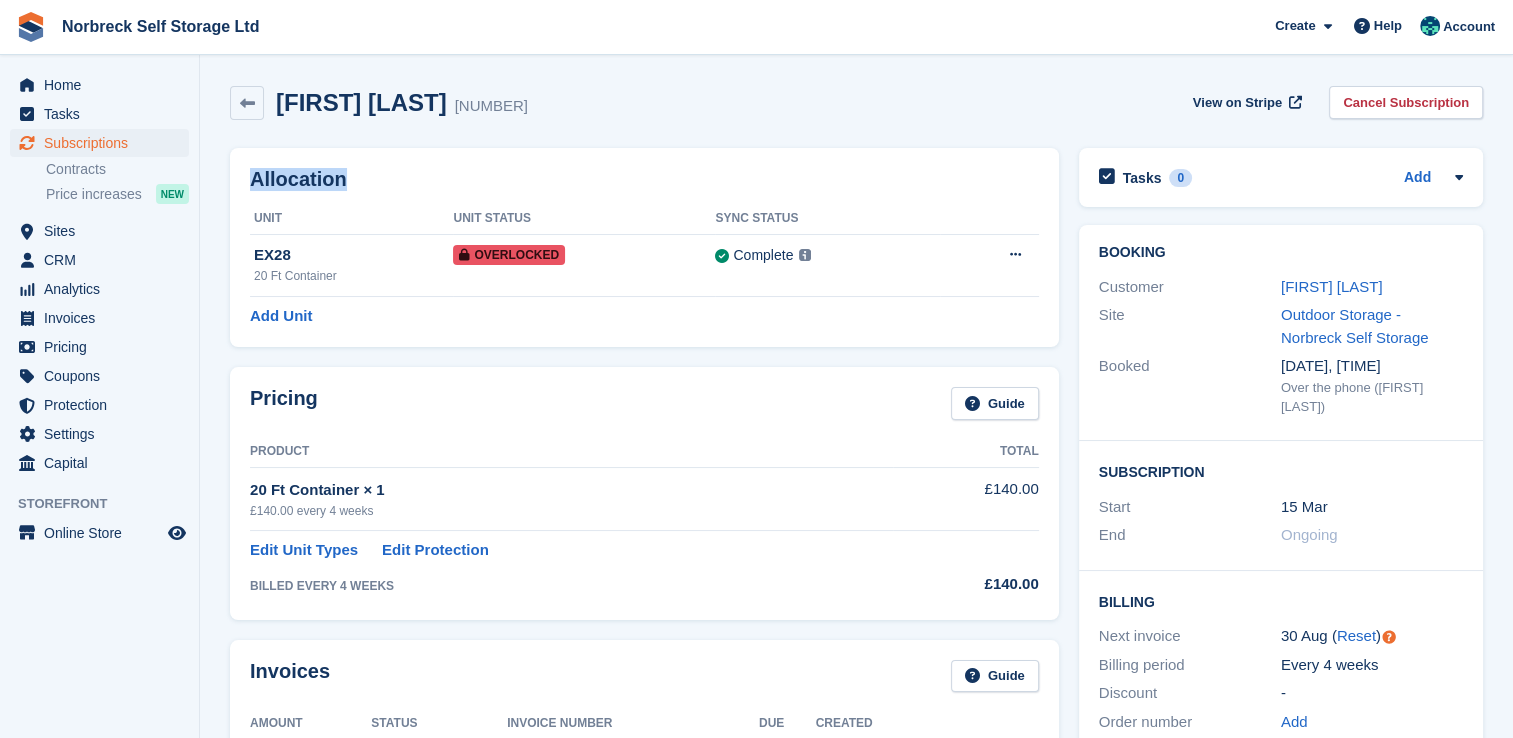drag, startPoint x: 1067, startPoint y: 137, endPoint x: 1056, endPoint y: 201, distance: 64.93843 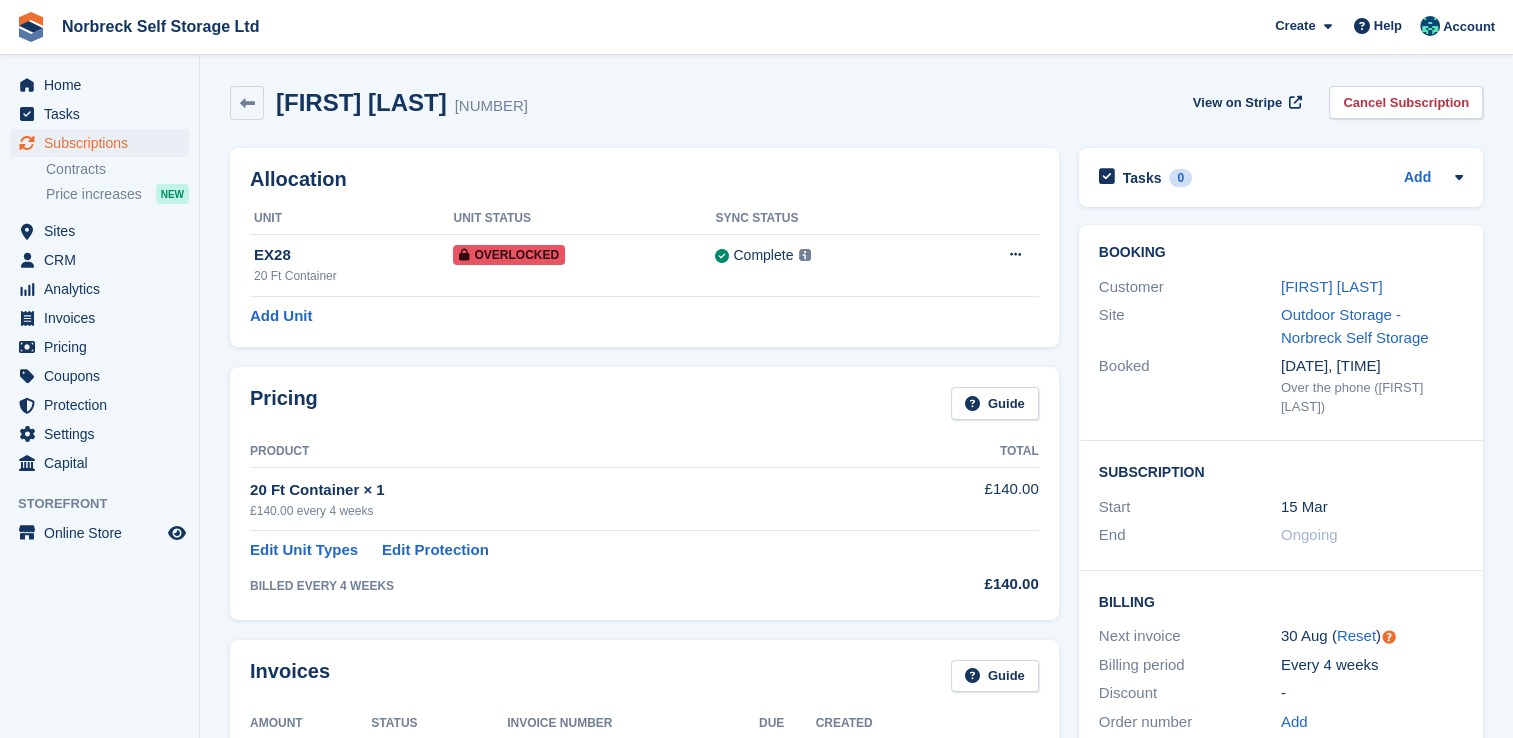 drag, startPoint x: 1056, startPoint y: 201, endPoint x: 1073, endPoint y: 355, distance: 154.93547 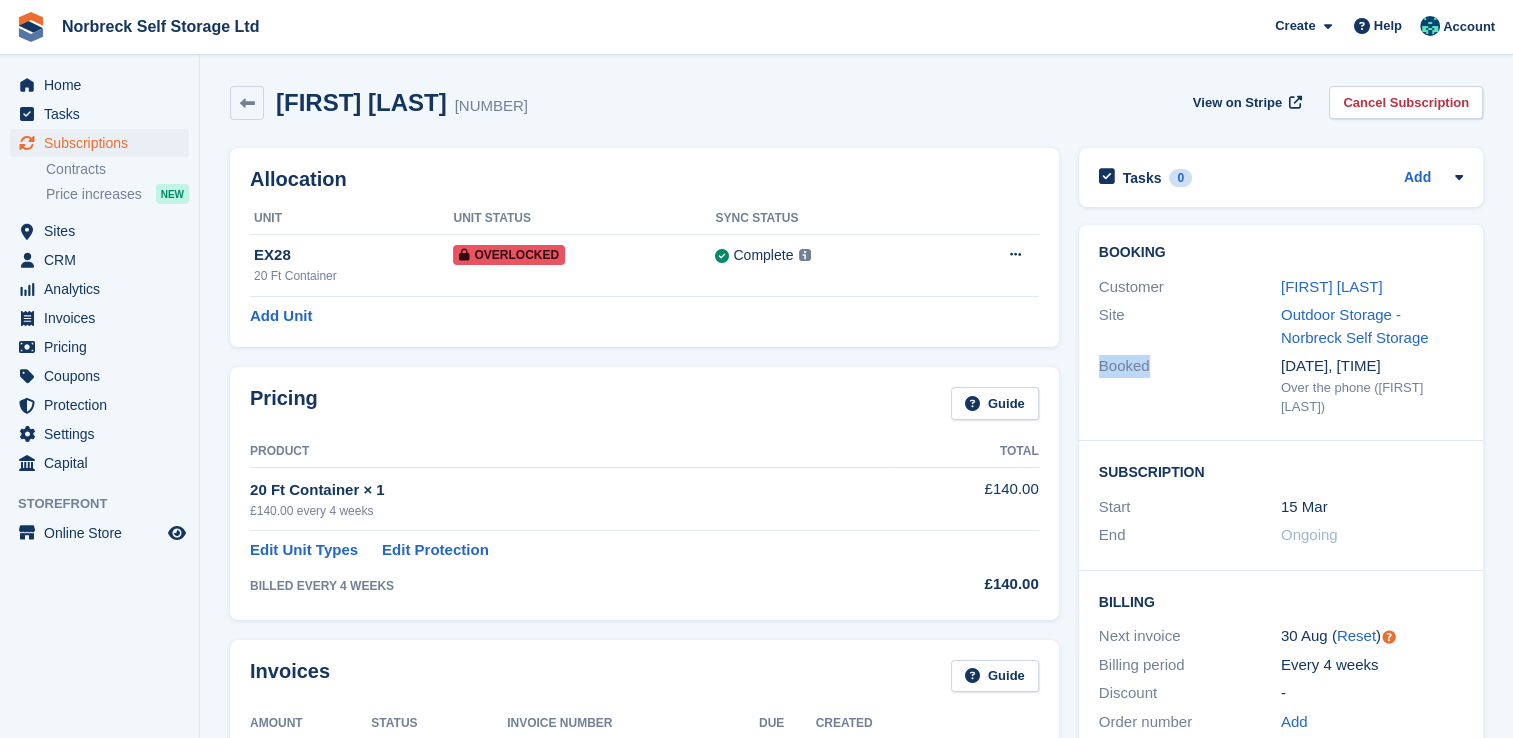 click on "Booking
Customer
Amanda cross
Site
Outdoor Storage - Norbreck Self Storage
Booked
9 Mar, 03:39 PM
Over the phone (Sally King)
Subscription
Start
15 Mar
End
Ongoing
Billing
Next invoice
30 Aug
( Reset )
Billing period
Every 4 weeks
Discount
-
Order number" at bounding box center (1281, 505) 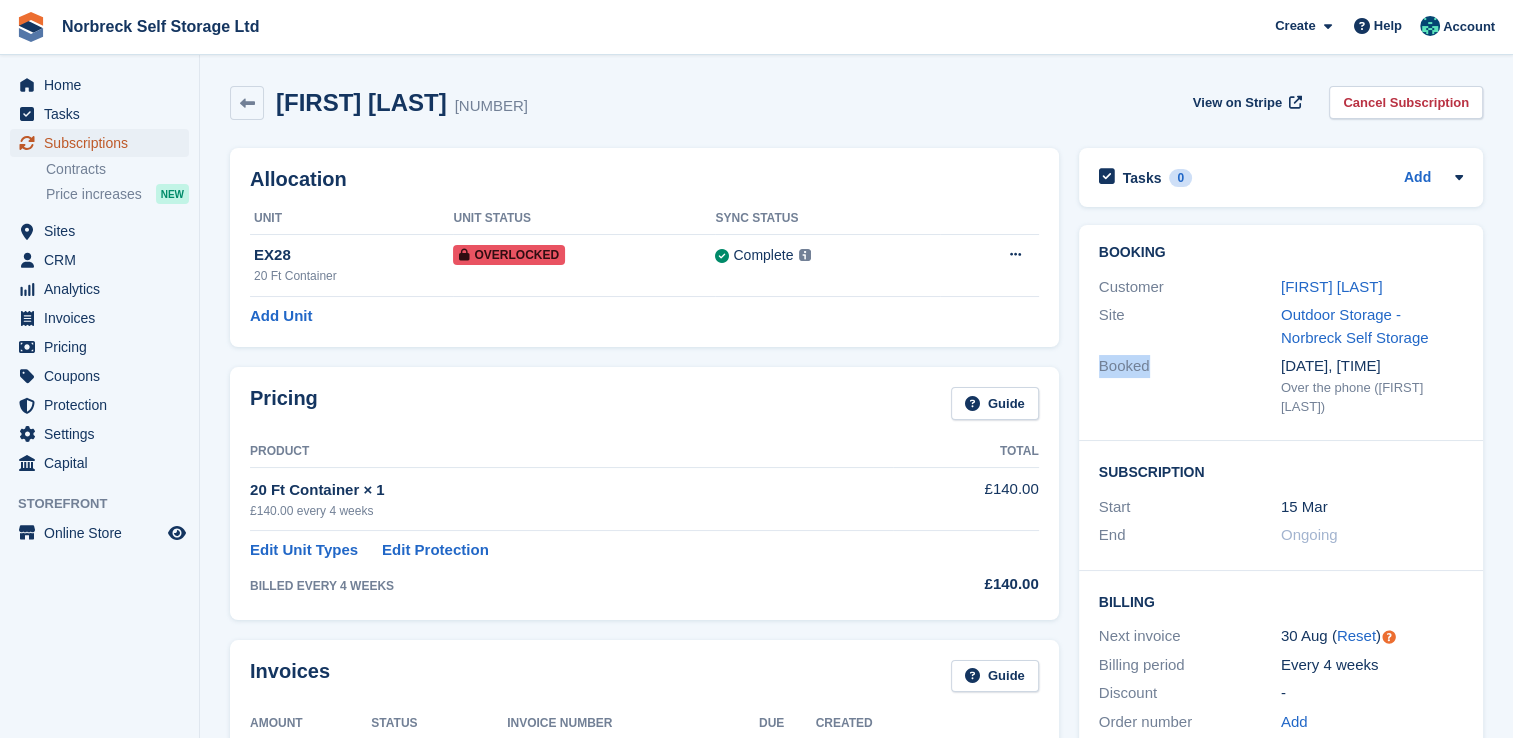 click on "Subscriptions" at bounding box center (104, 143) 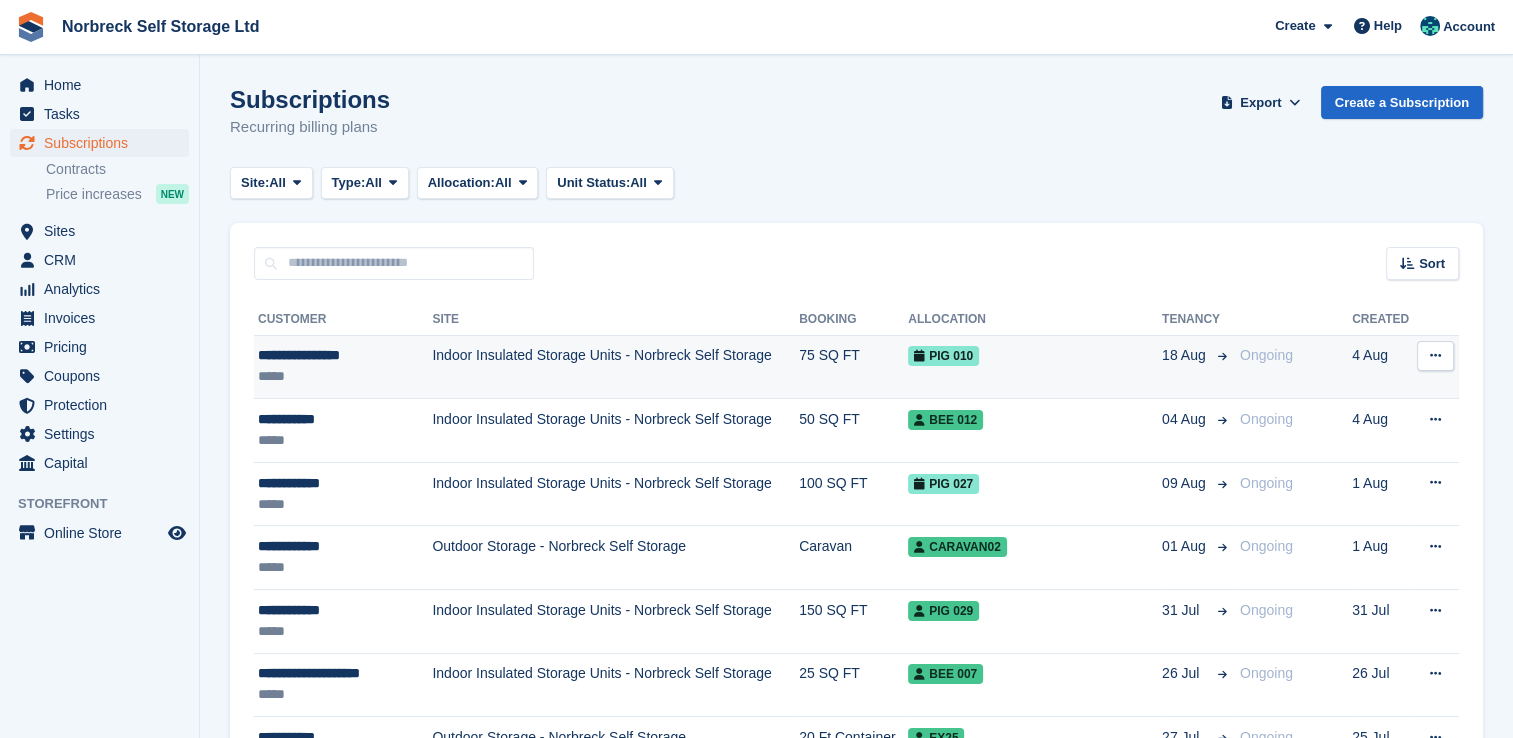 click on "Indoor Insulated Storage Units - Norbreck Self Storage" at bounding box center (615, 367) 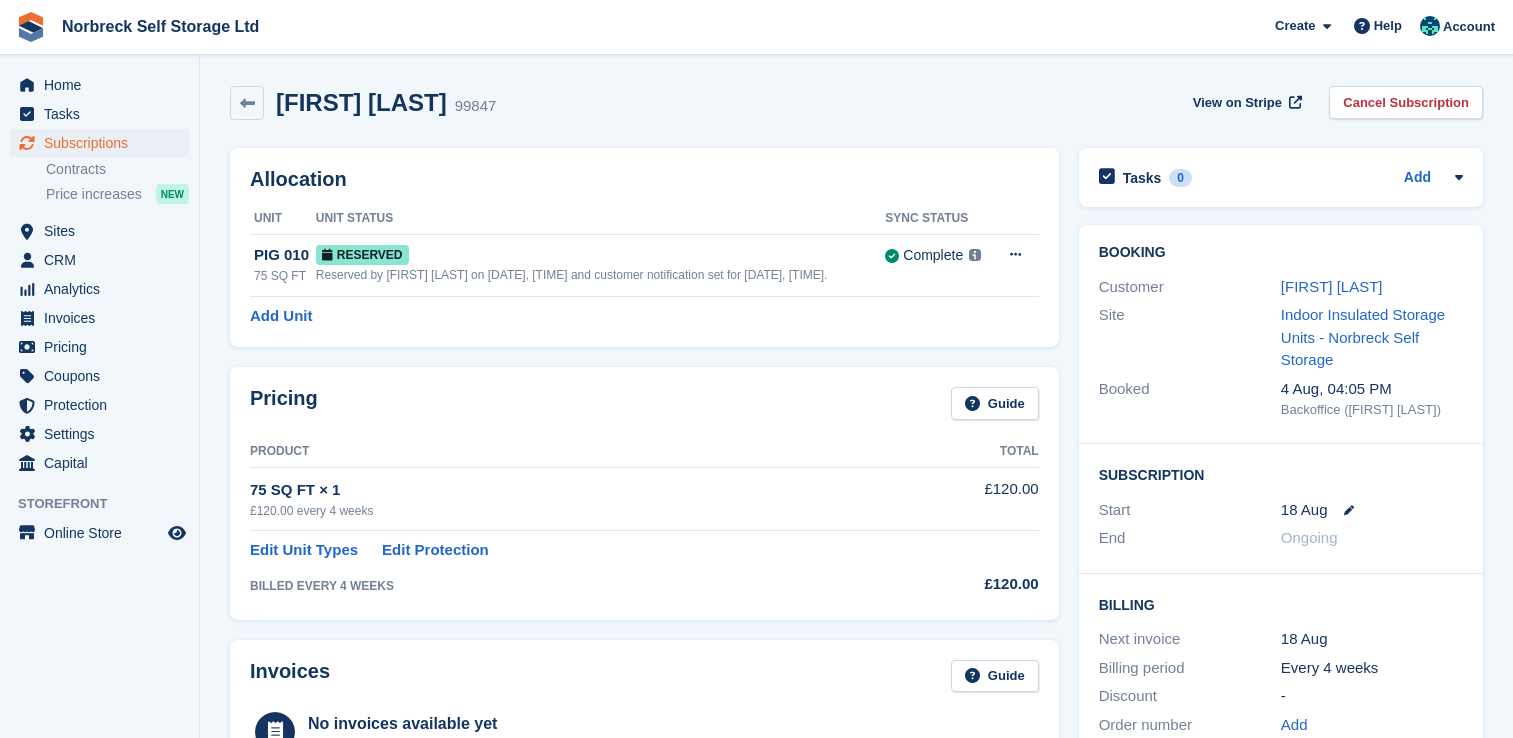 scroll, scrollTop: 0, scrollLeft: 0, axis: both 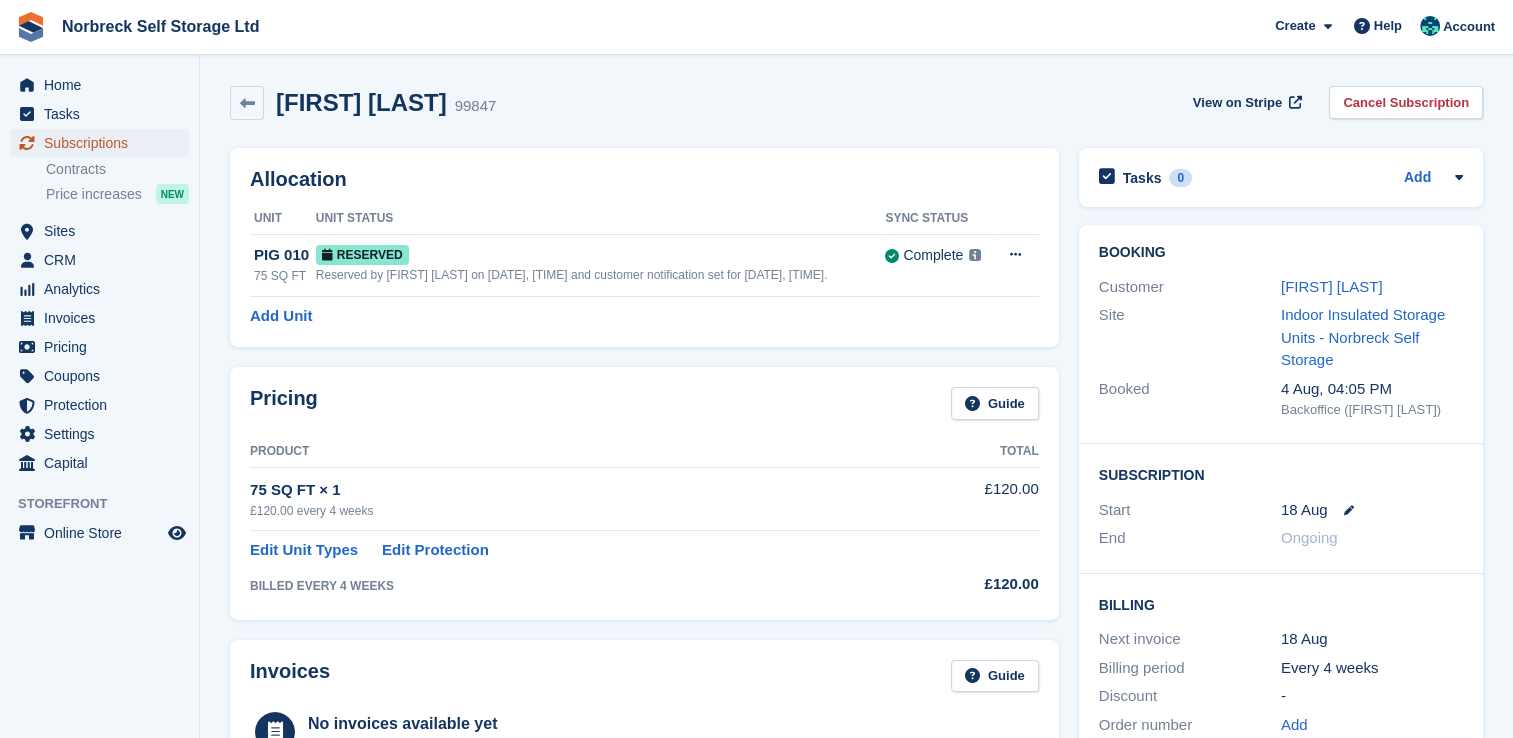 drag, startPoint x: 116, startPoint y: 142, endPoint x: 132, endPoint y: 158, distance: 22.627417 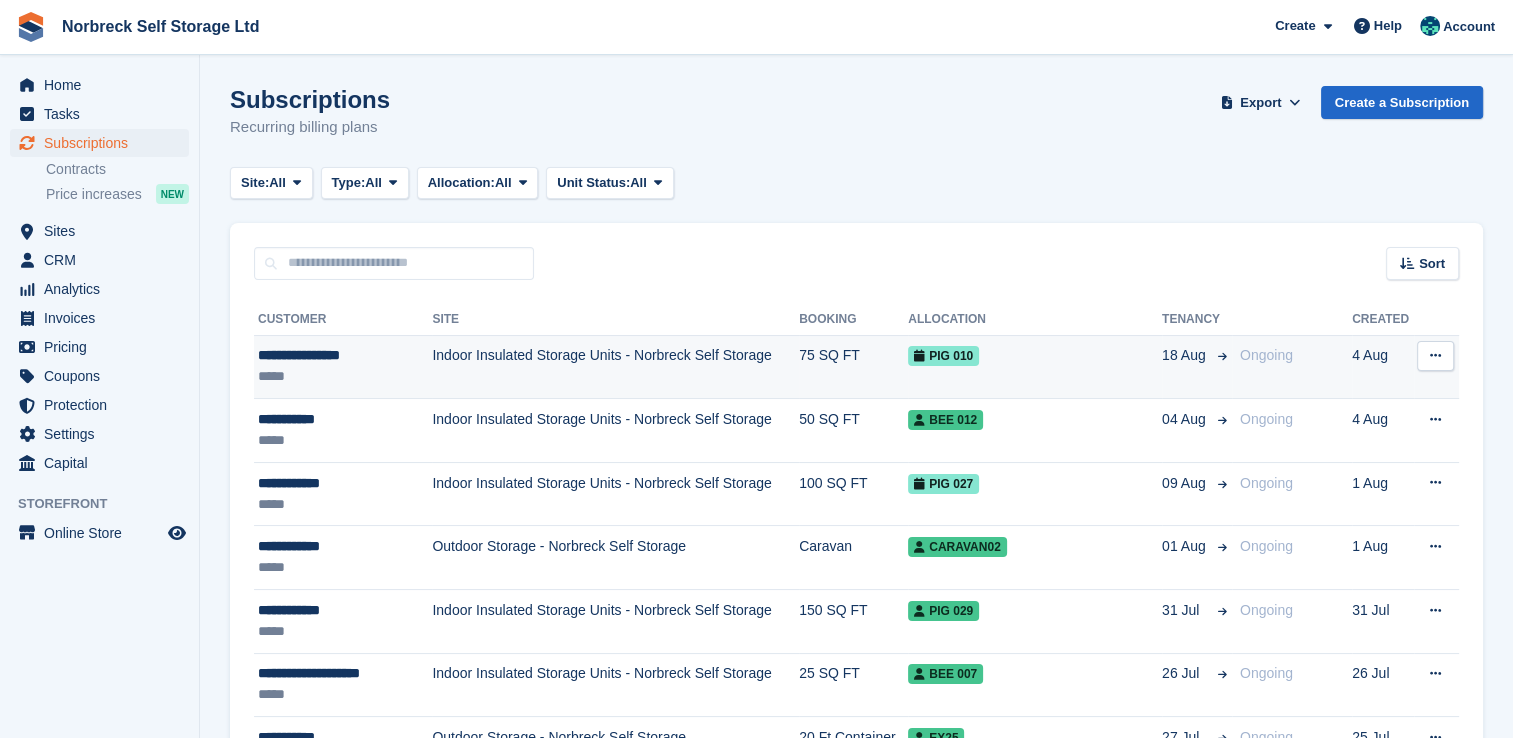 click on "Indoor Insulated Storage Units - Norbreck Self Storage" at bounding box center [615, 367] 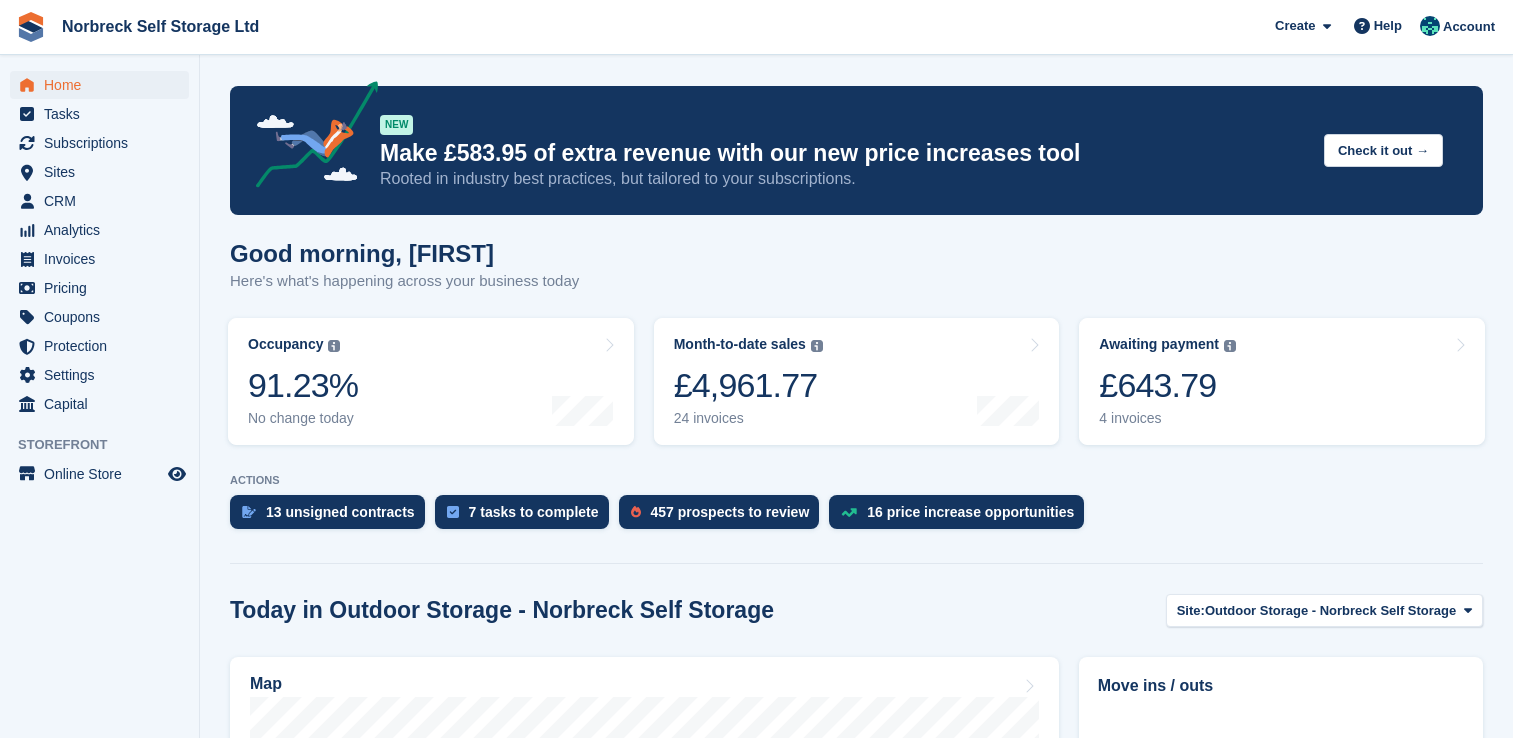 scroll, scrollTop: 0, scrollLeft: 0, axis: both 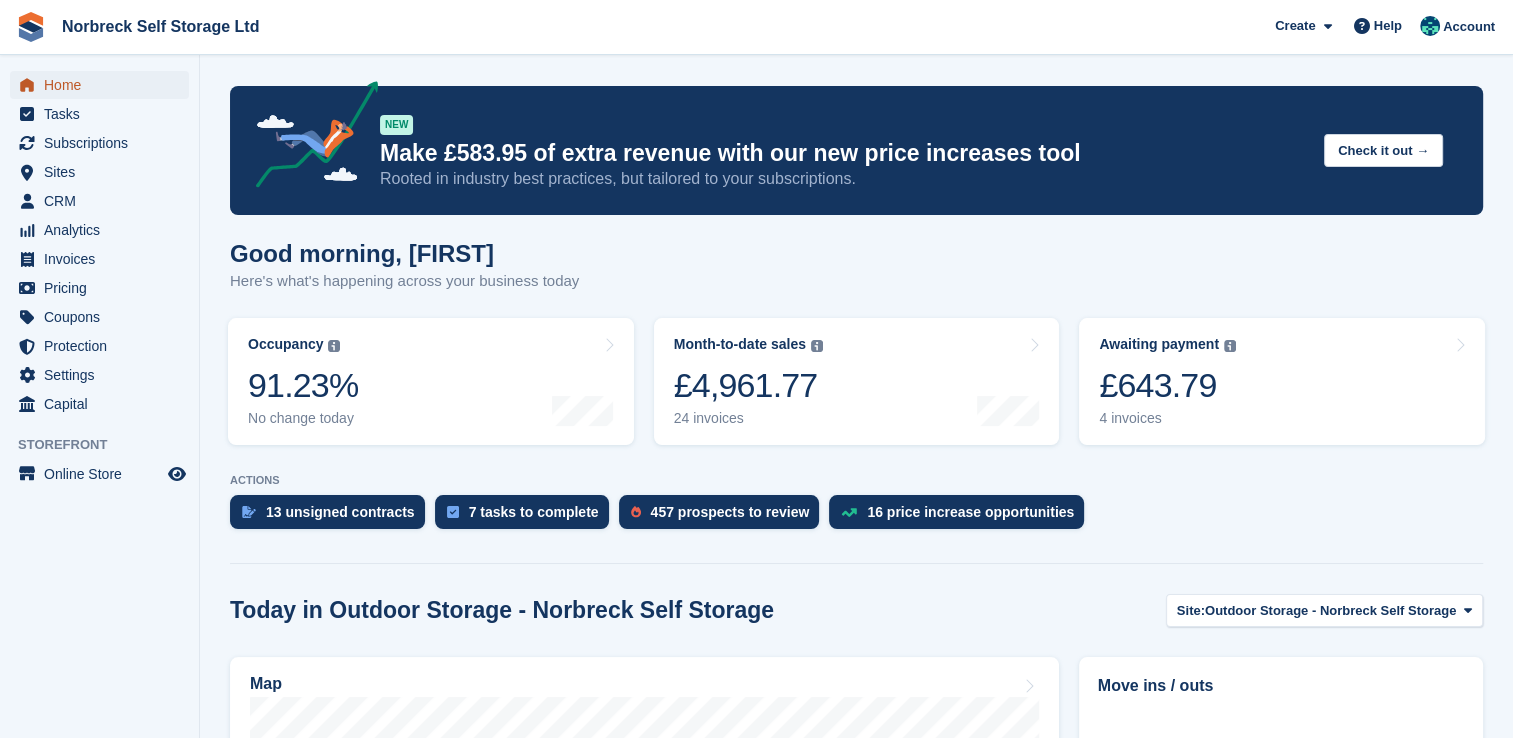 click on "Home" at bounding box center (104, 85) 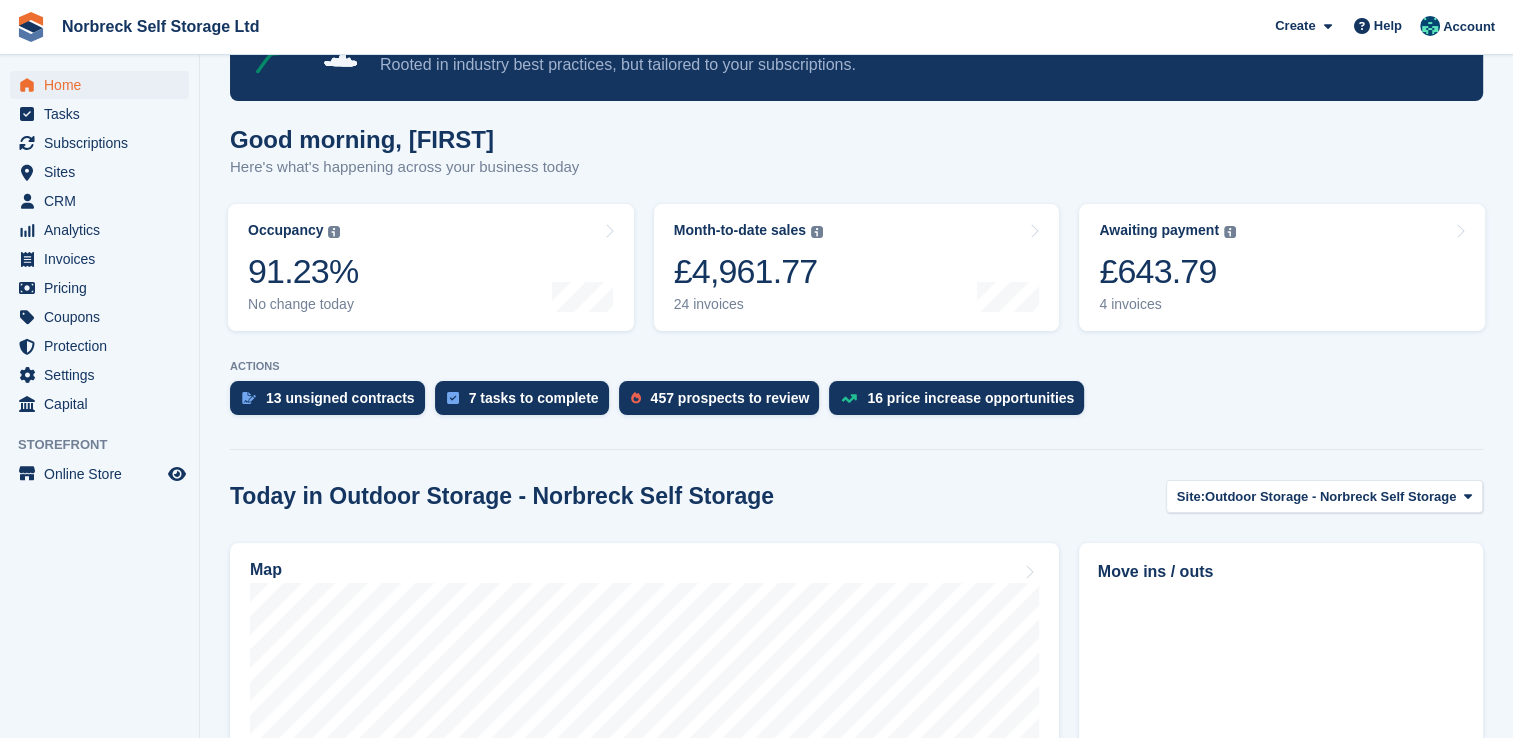 scroll, scrollTop: 300, scrollLeft: 0, axis: vertical 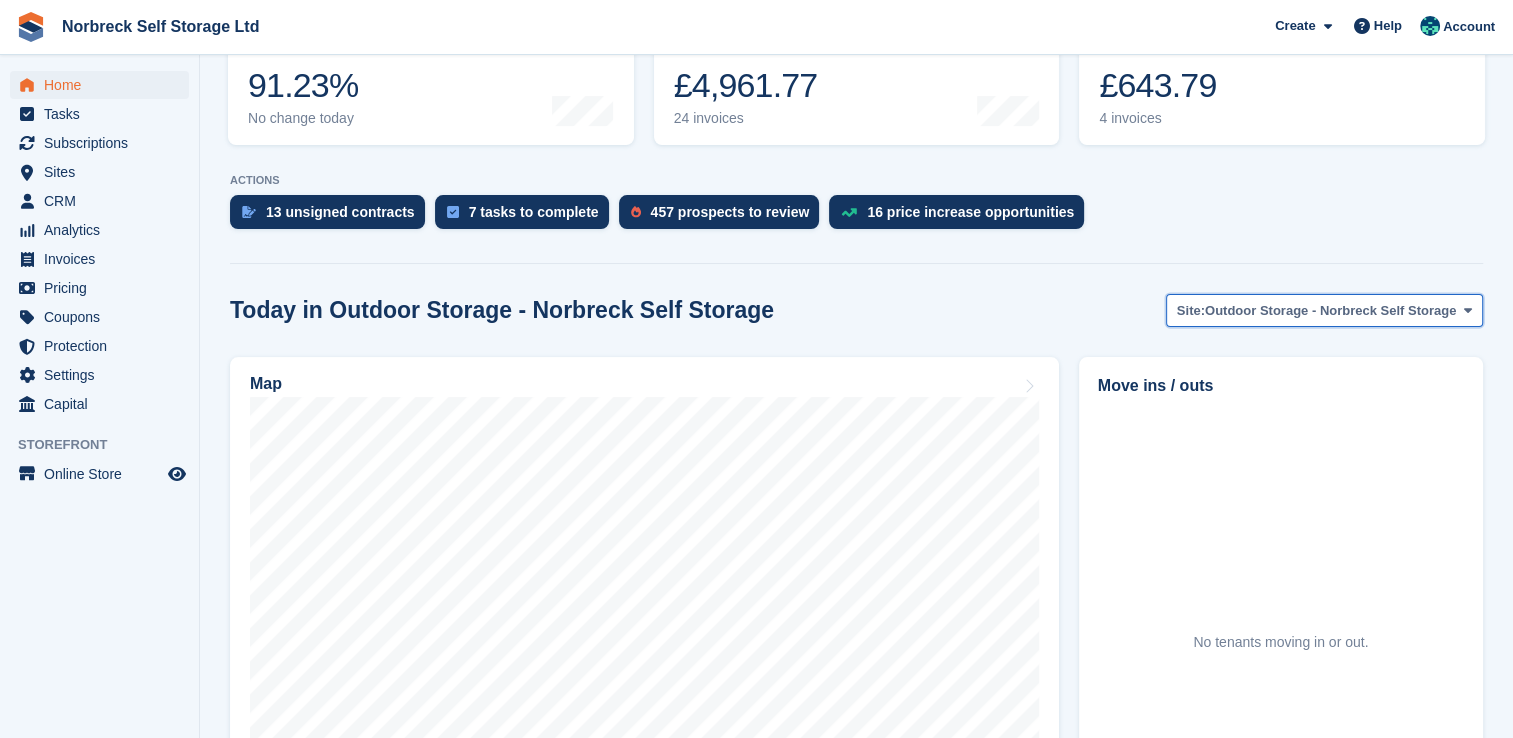 click on "Outdoor Storage - Norbreck Self Storage" at bounding box center [1330, 311] 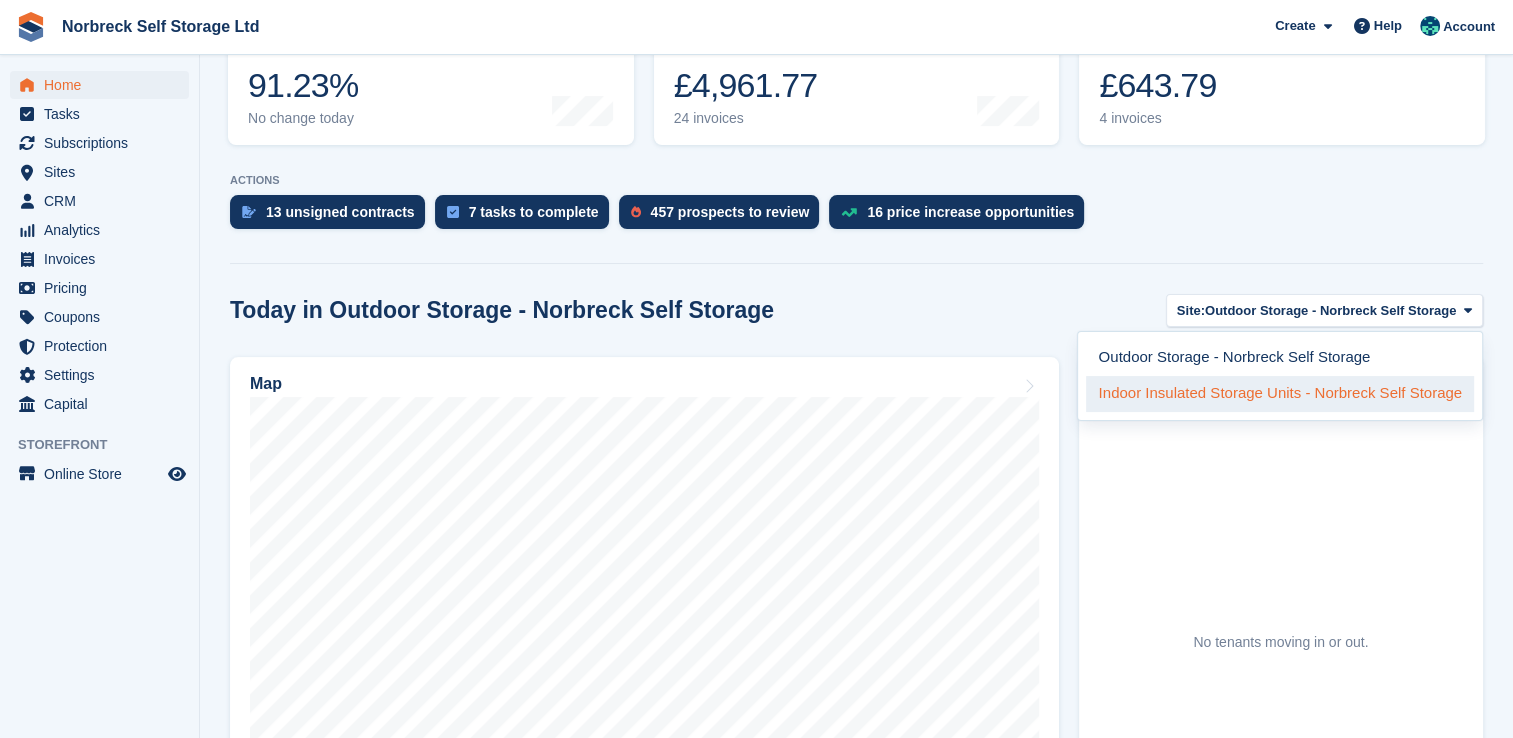 click on "Indoor Insulated Storage Units - Norbreck Self Storage" at bounding box center [1280, 394] 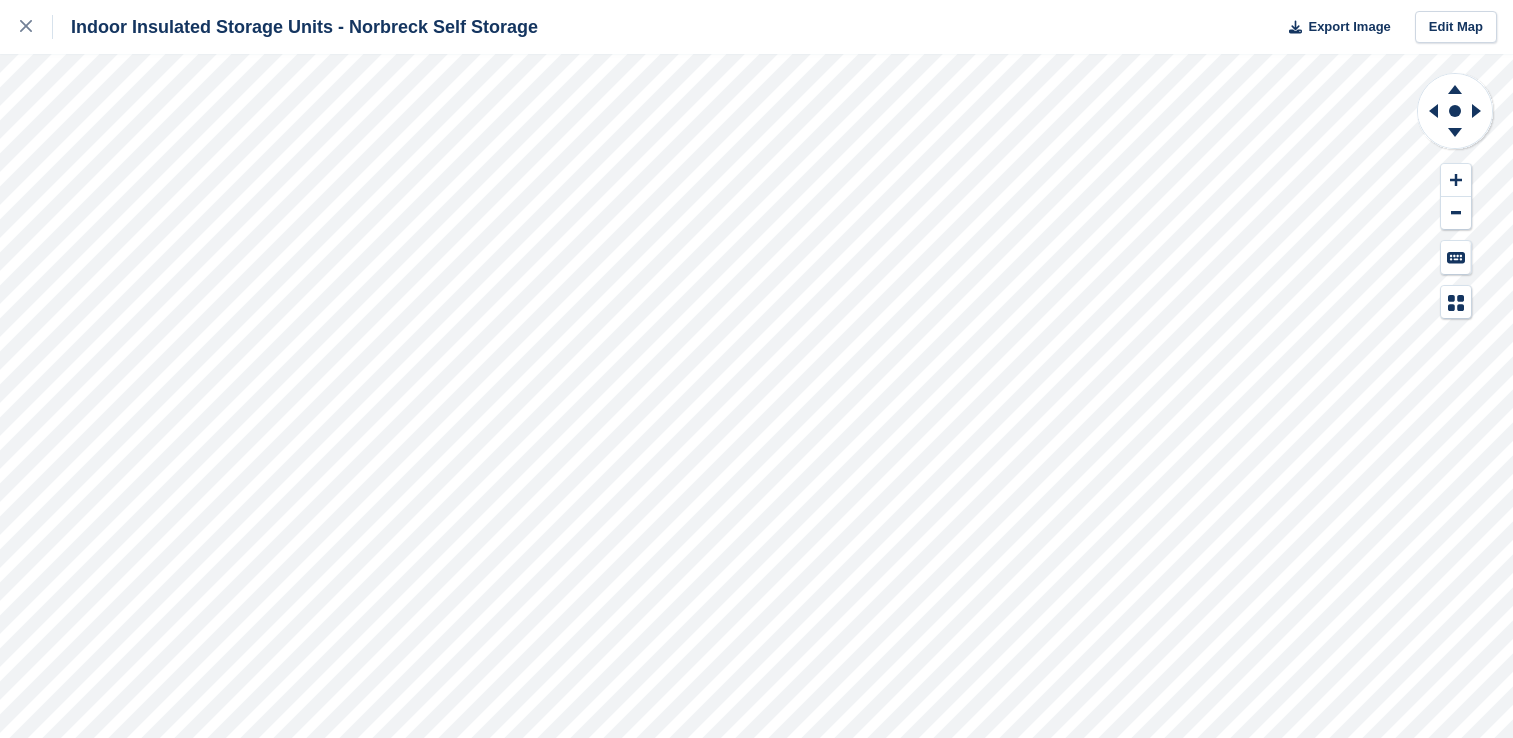 scroll, scrollTop: 0, scrollLeft: 0, axis: both 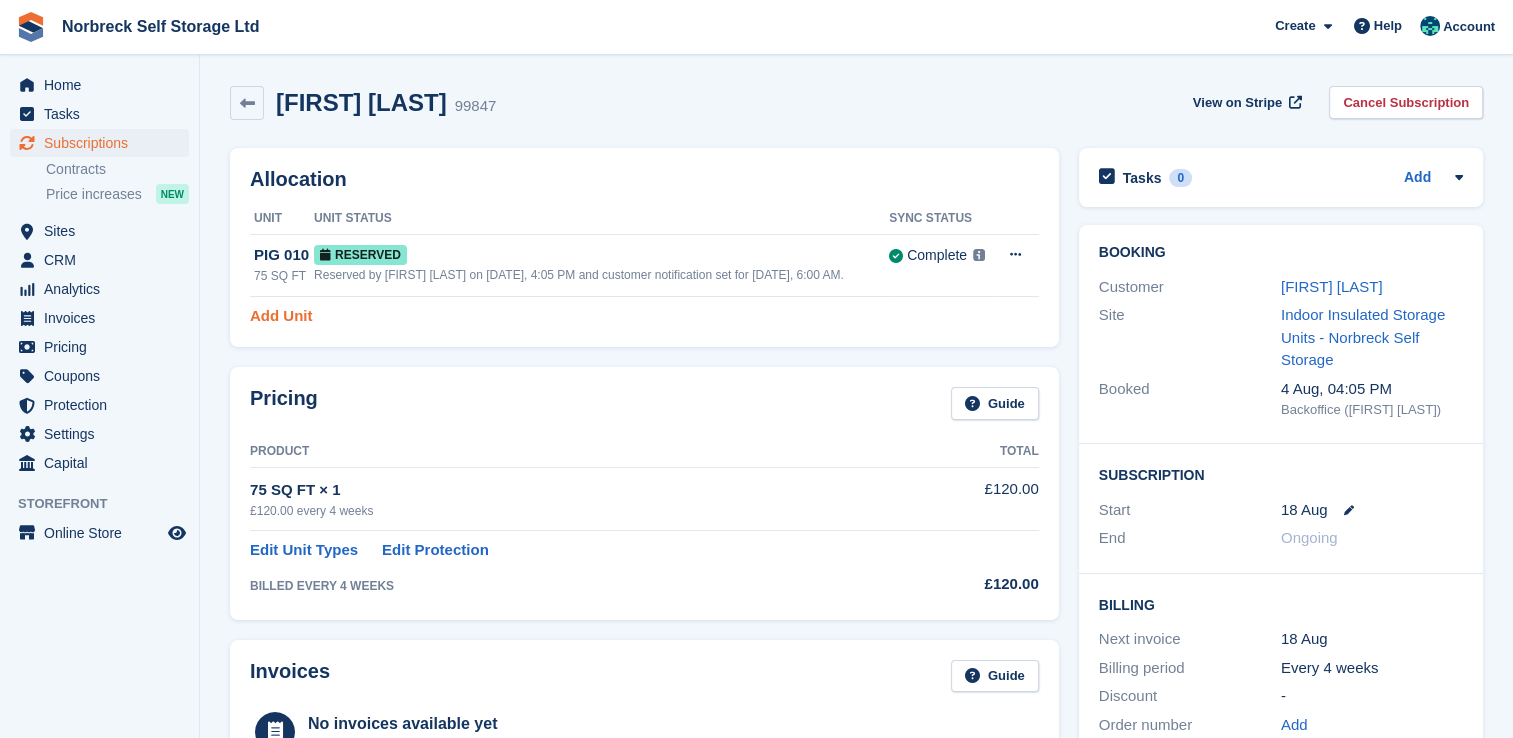 click on "Add Unit" at bounding box center [281, 316] 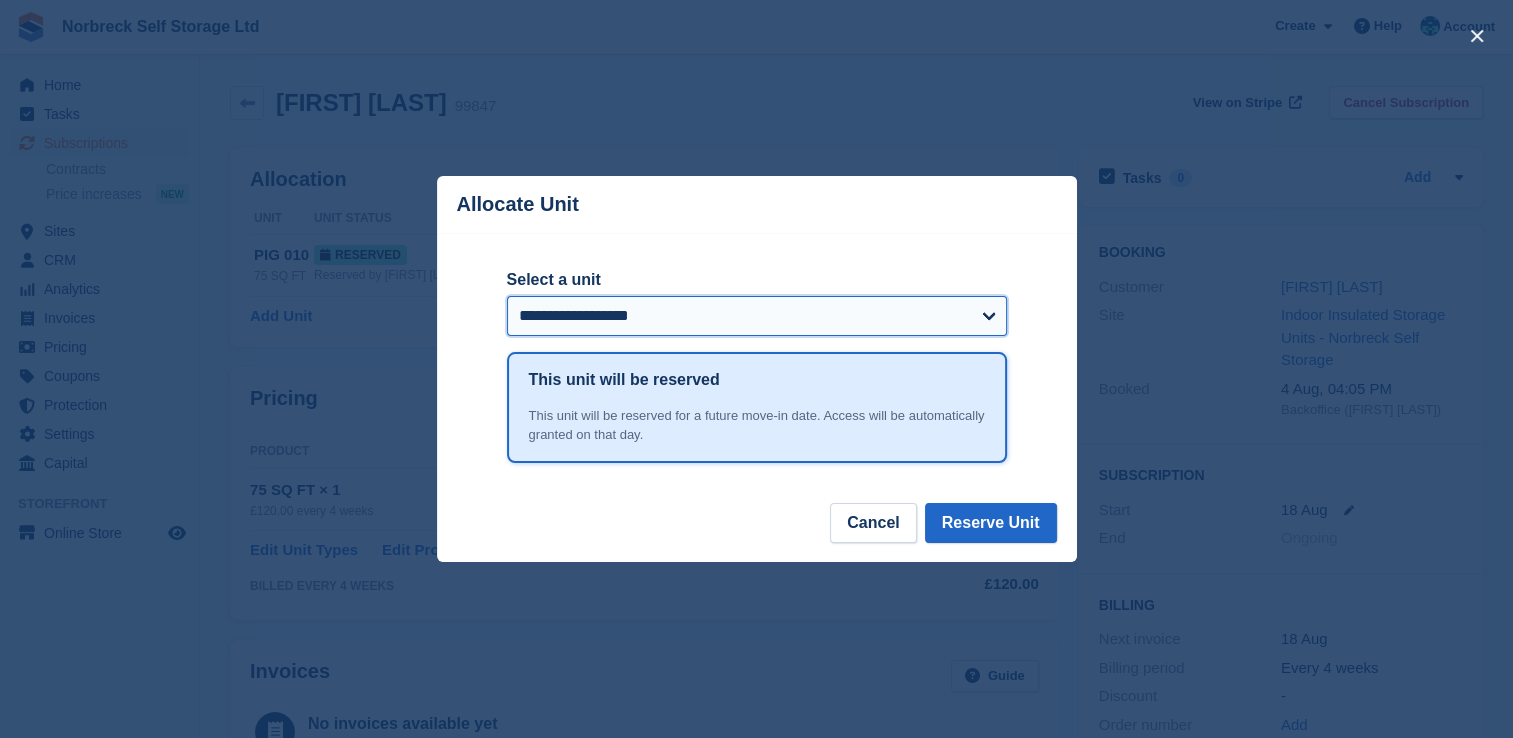 click on "**********" at bounding box center [757, 316] 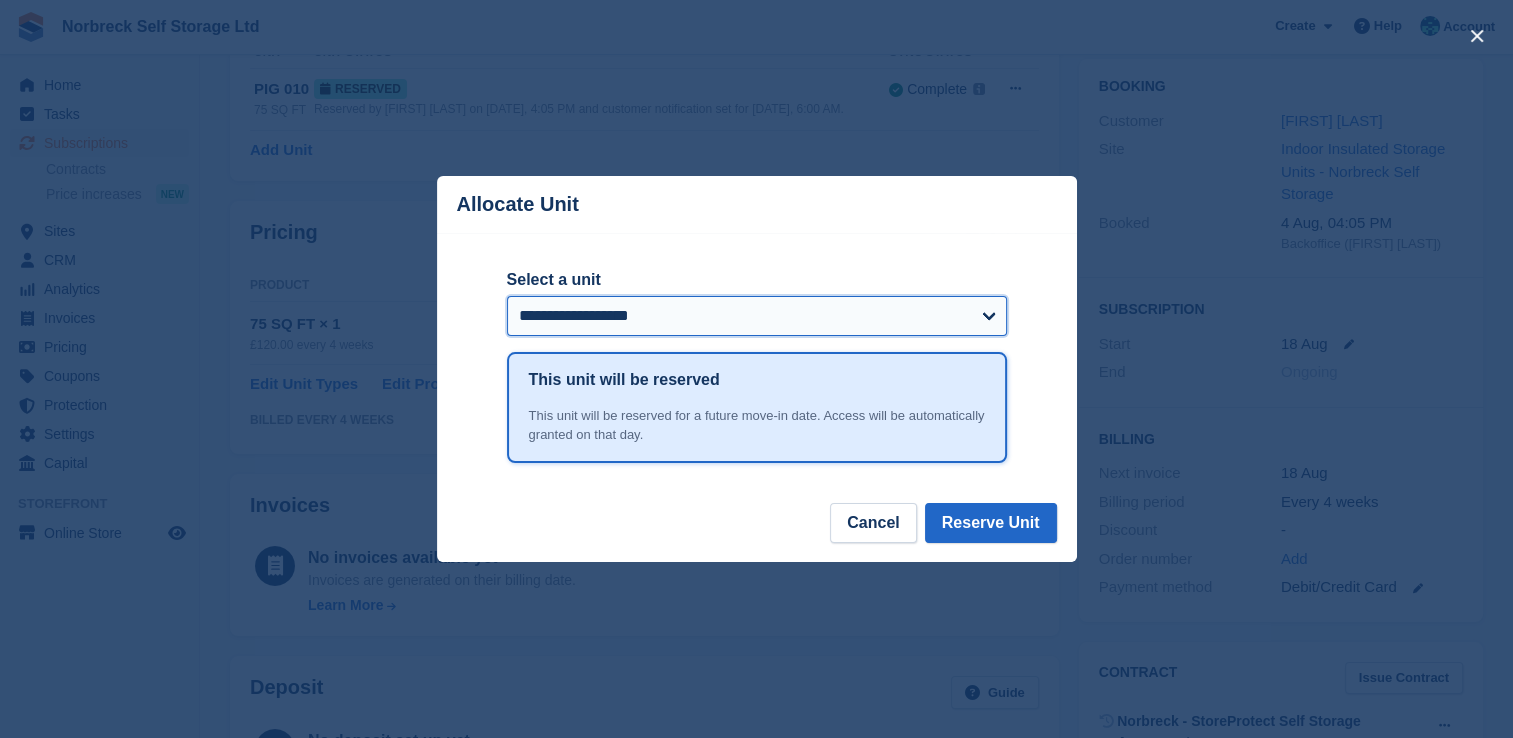 scroll, scrollTop: 200, scrollLeft: 0, axis: vertical 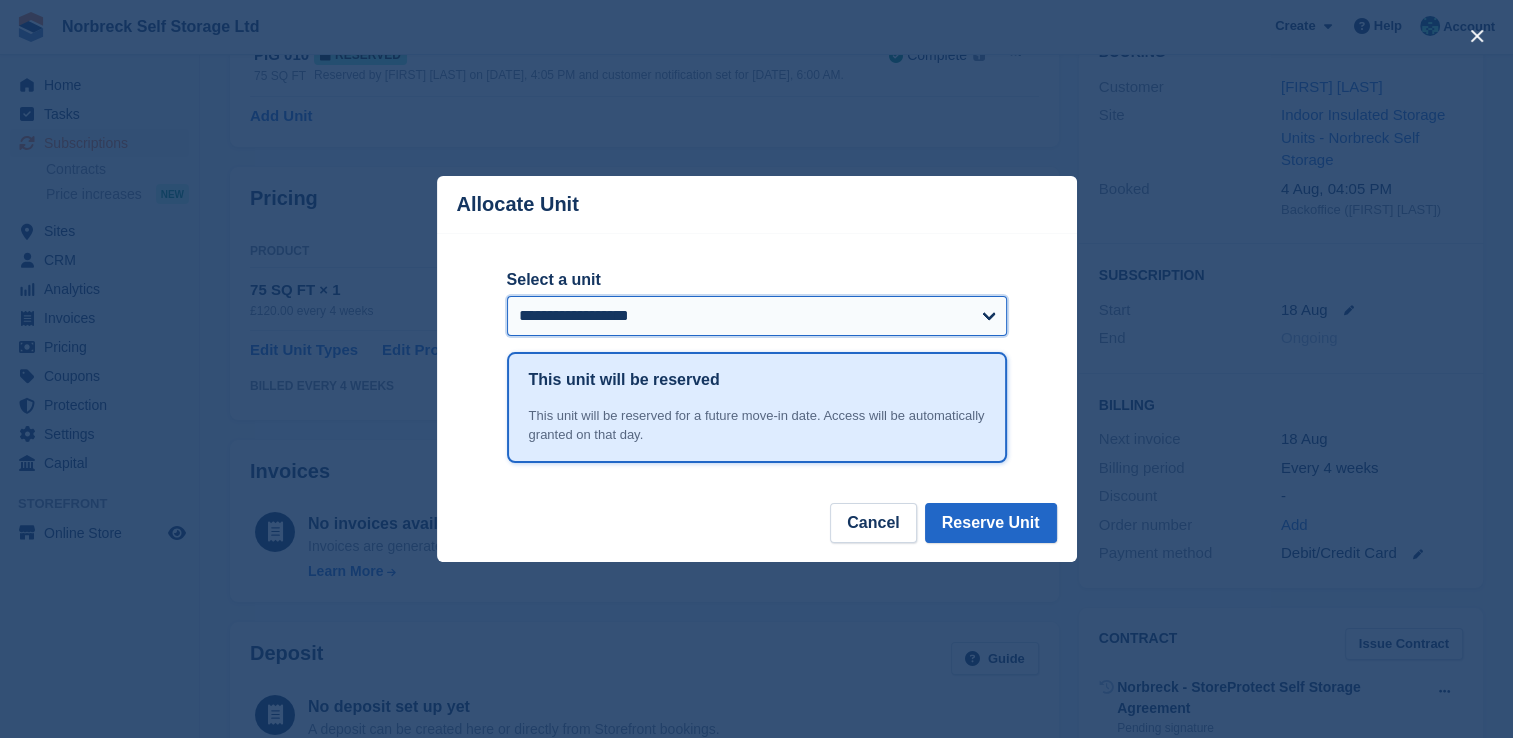click on "**********" at bounding box center (757, 316) 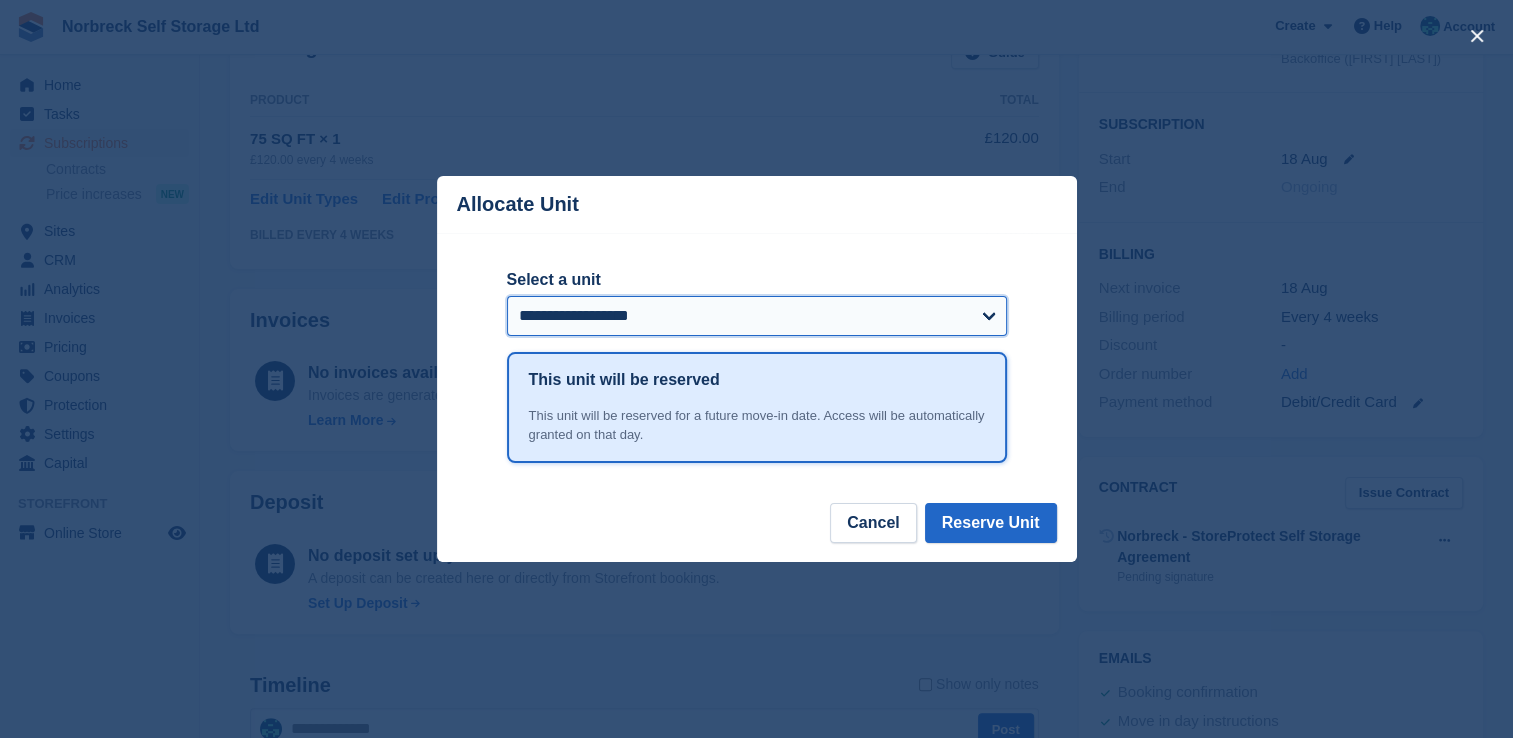 scroll, scrollTop: 400, scrollLeft: 0, axis: vertical 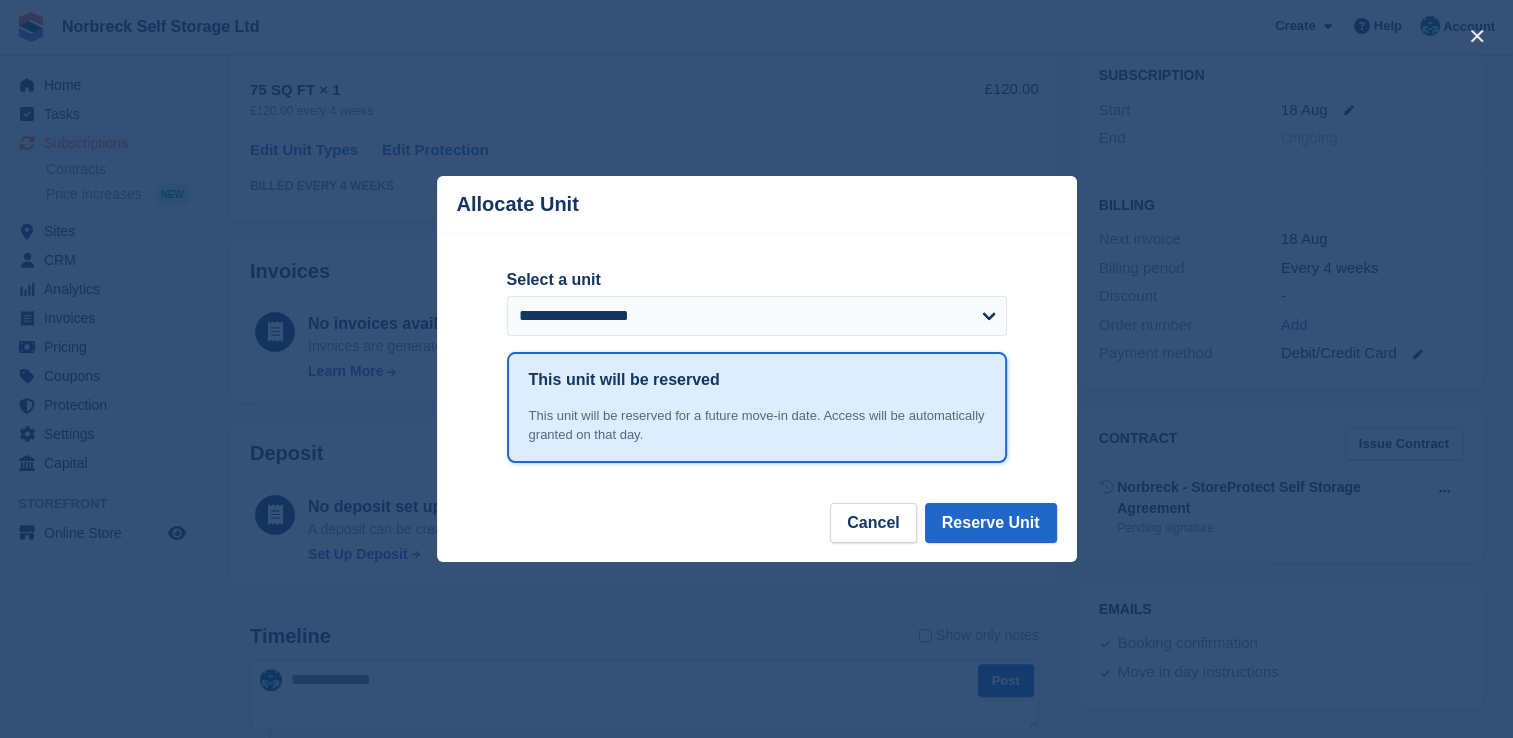 click on "**********" at bounding box center [757, 301] 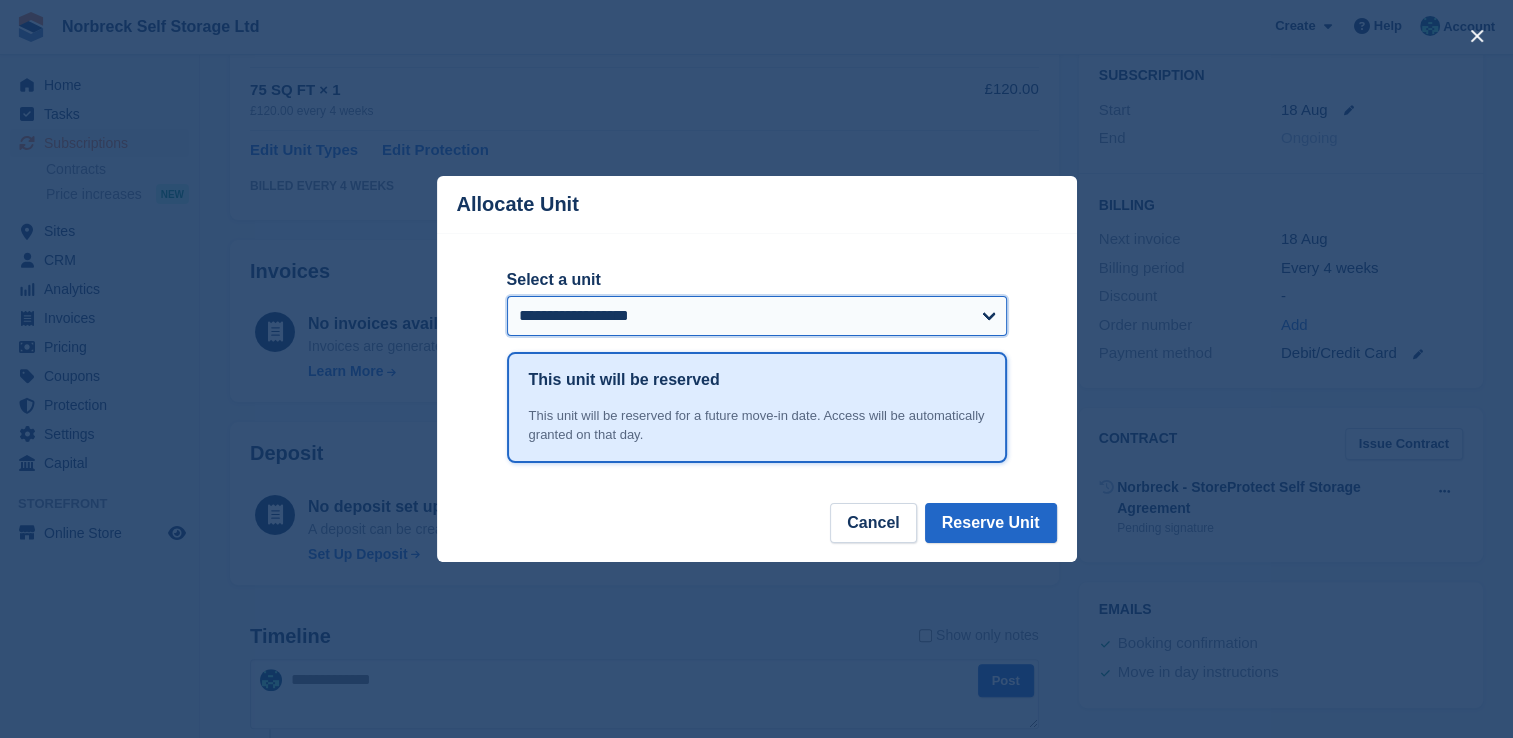 click on "**********" at bounding box center [757, 316] 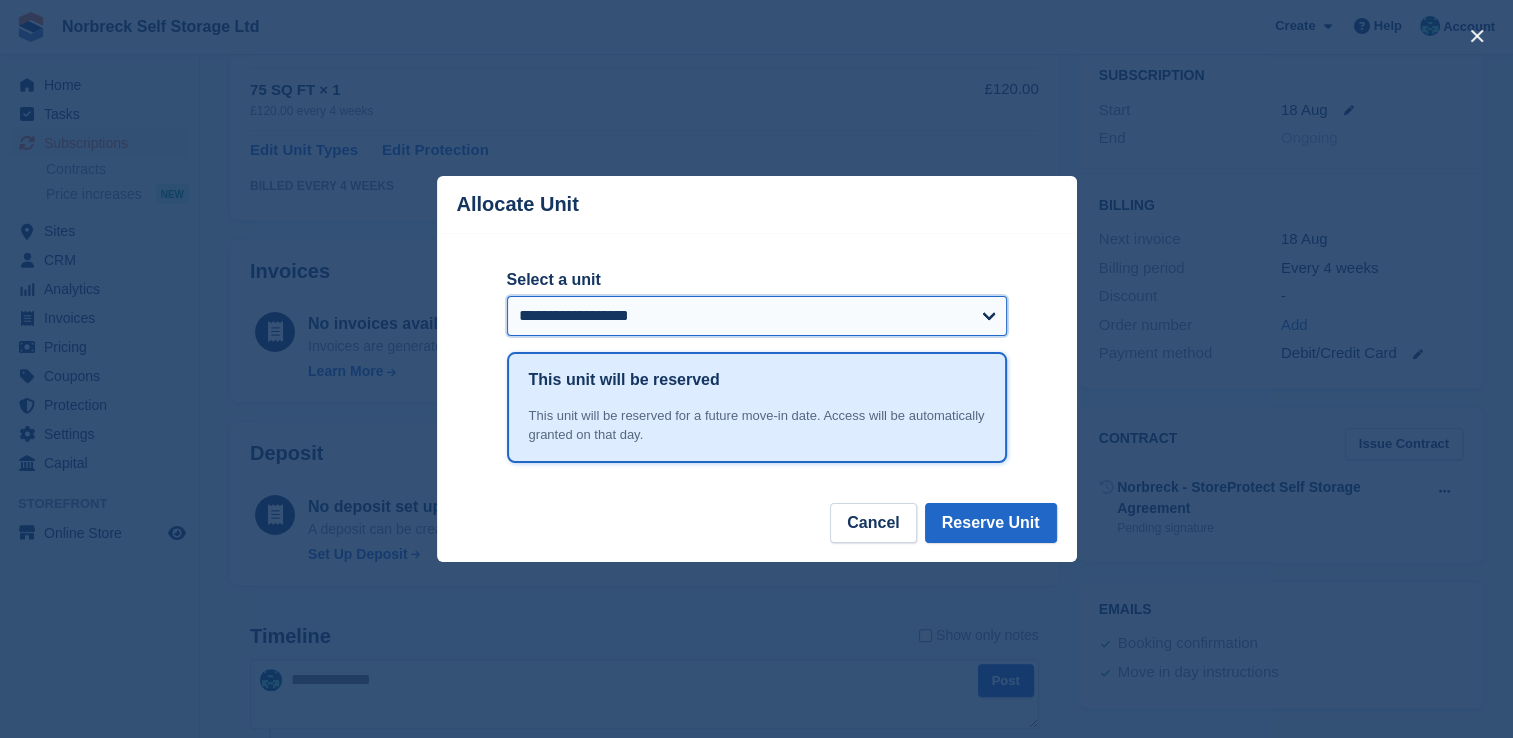 select on "*****" 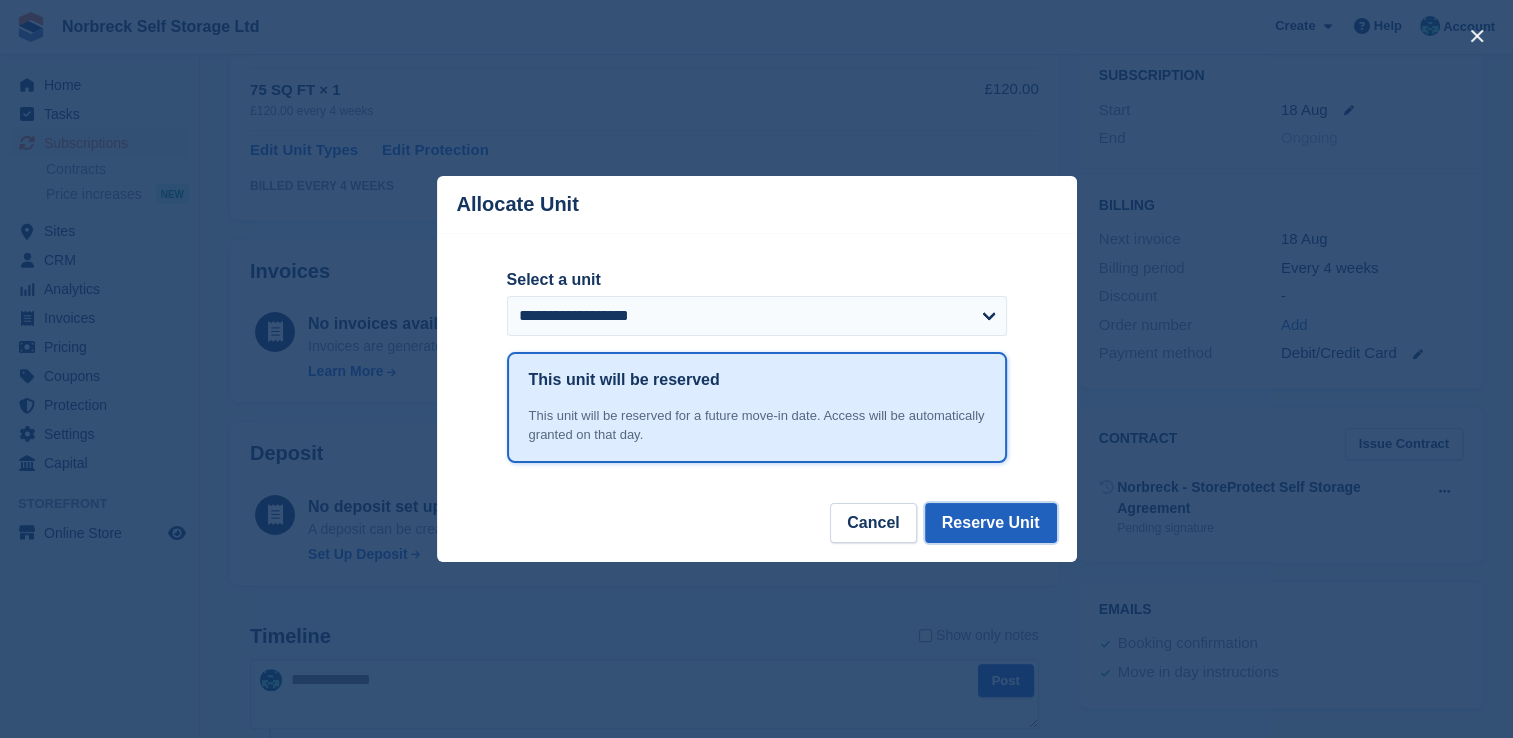 click on "Reserve Unit" at bounding box center [991, 523] 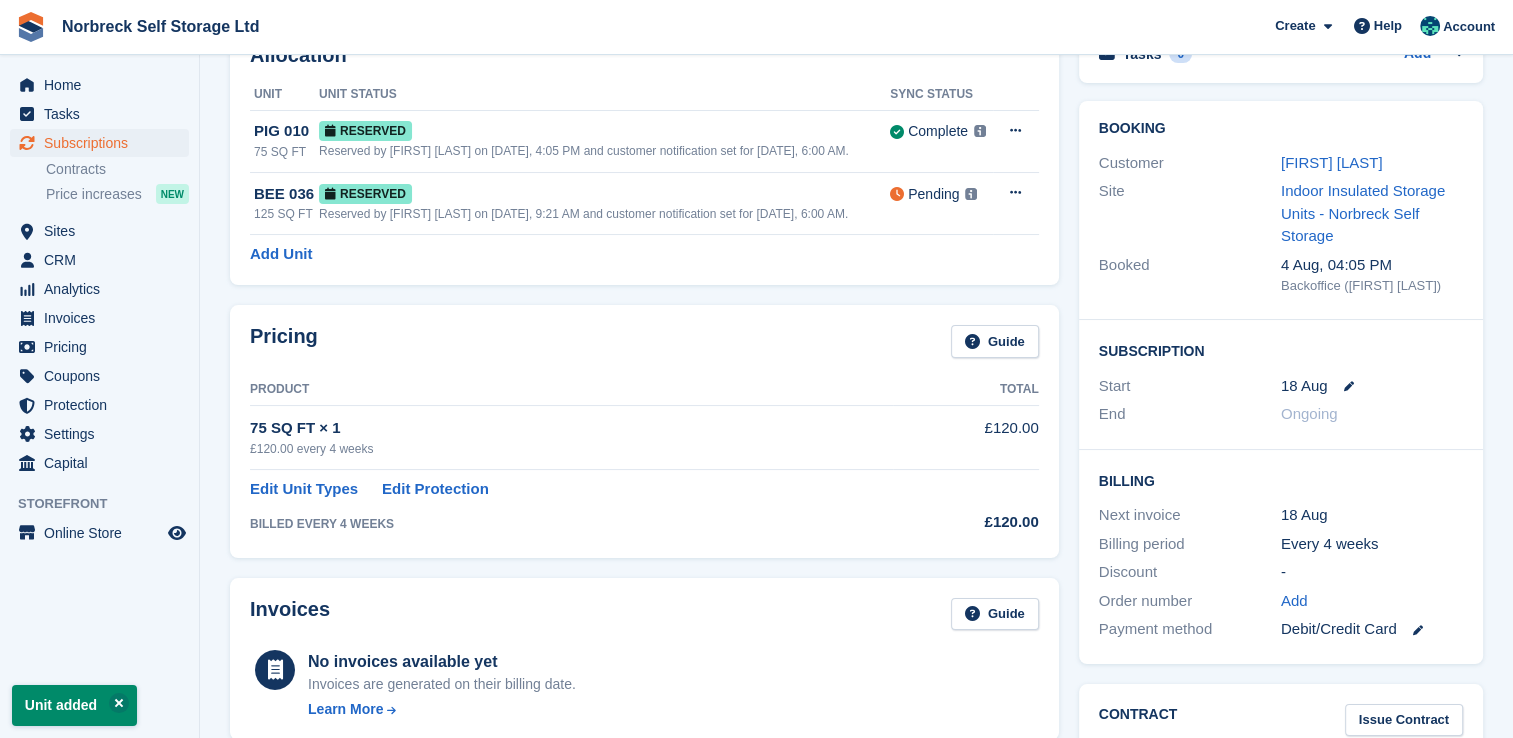 scroll, scrollTop: 0, scrollLeft: 0, axis: both 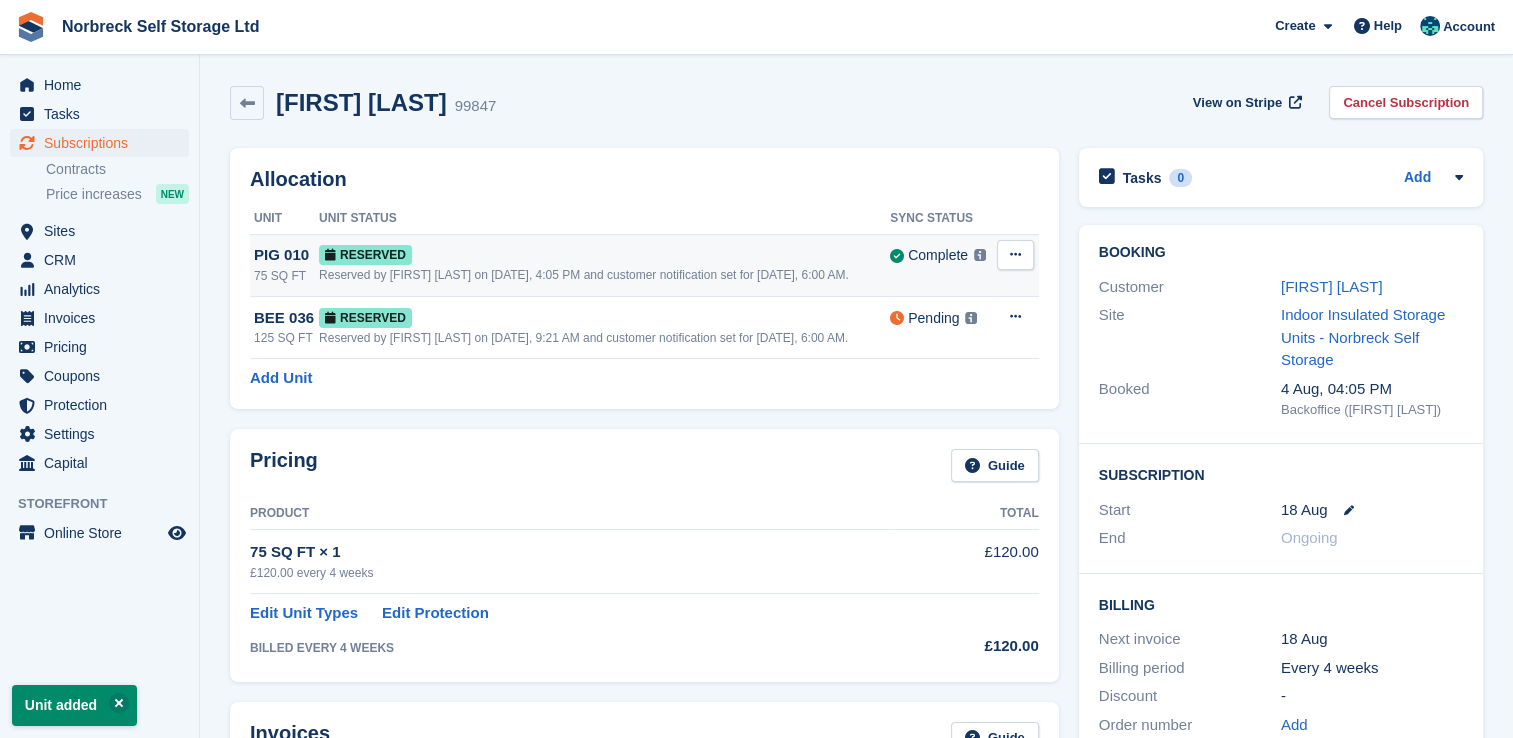 click at bounding box center (1015, 254) 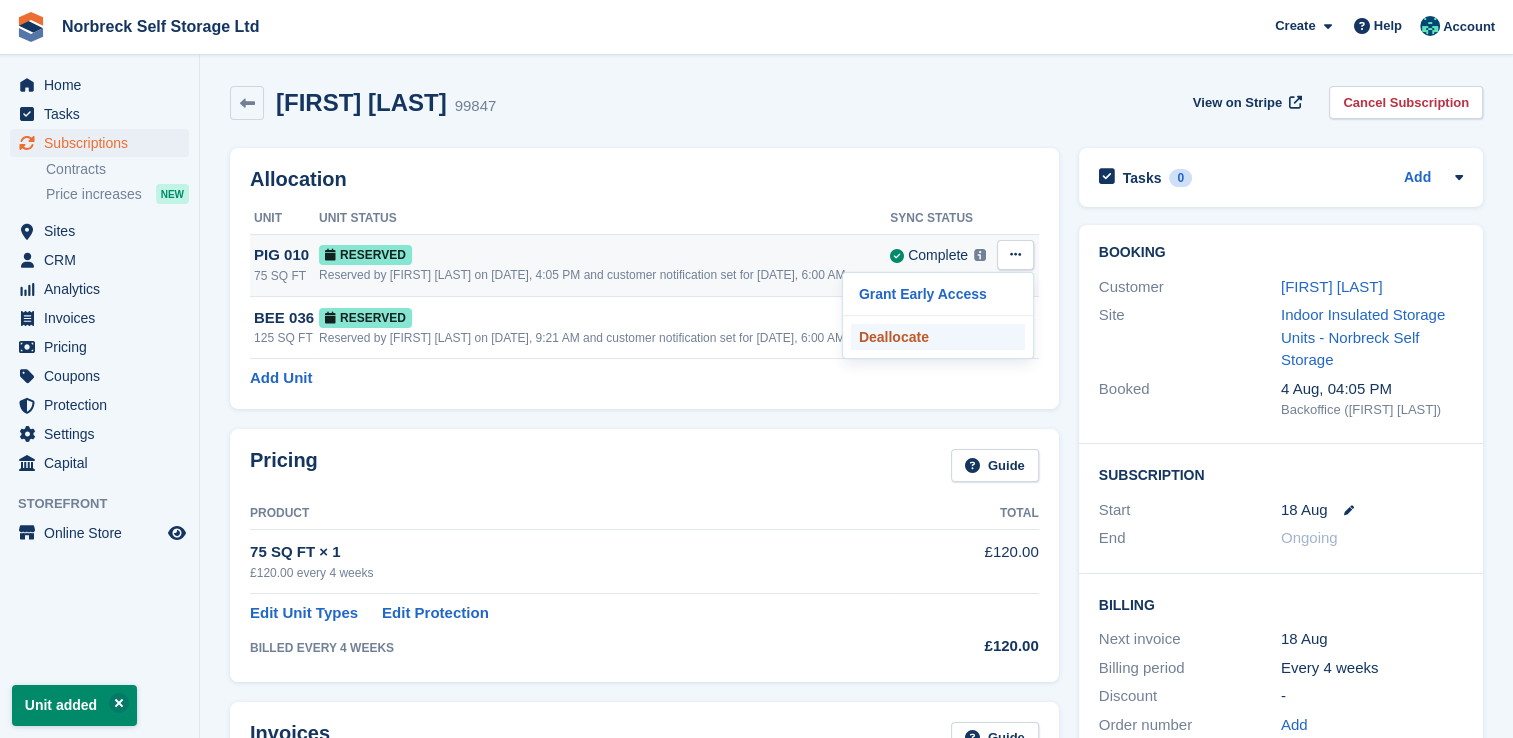 click on "Deallocate" at bounding box center [938, 337] 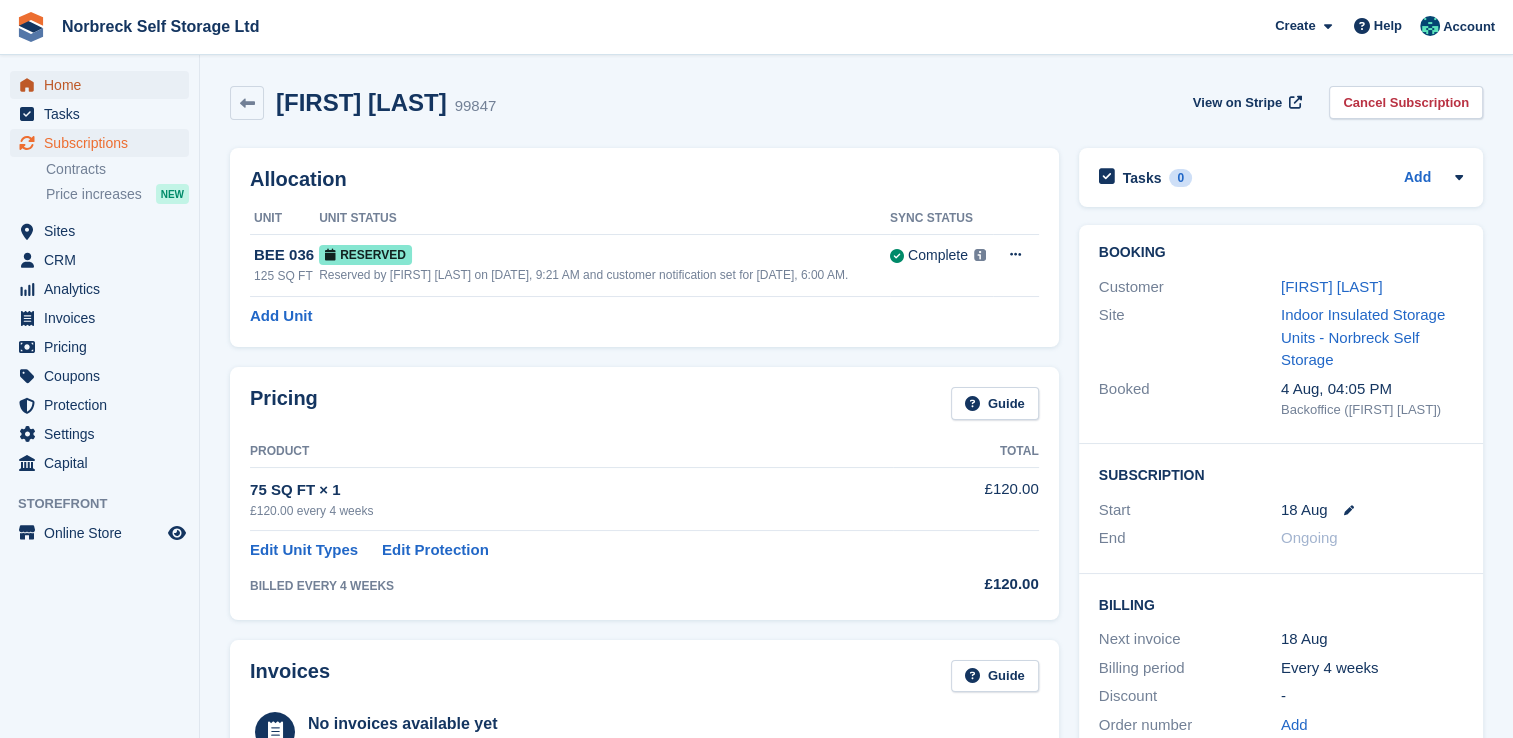 click on "Home" at bounding box center [104, 85] 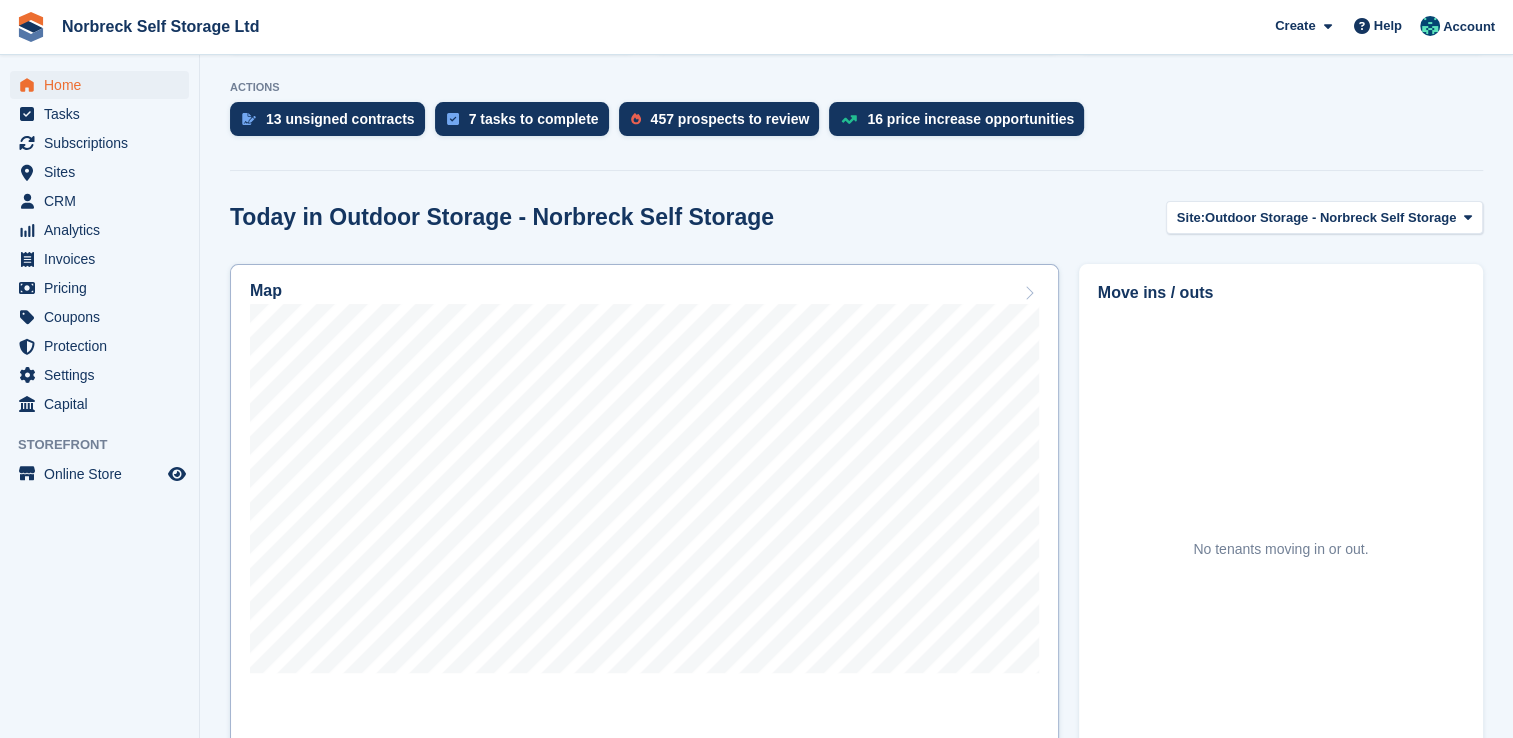 scroll, scrollTop: 500, scrollLeft: 0, axis: vertical 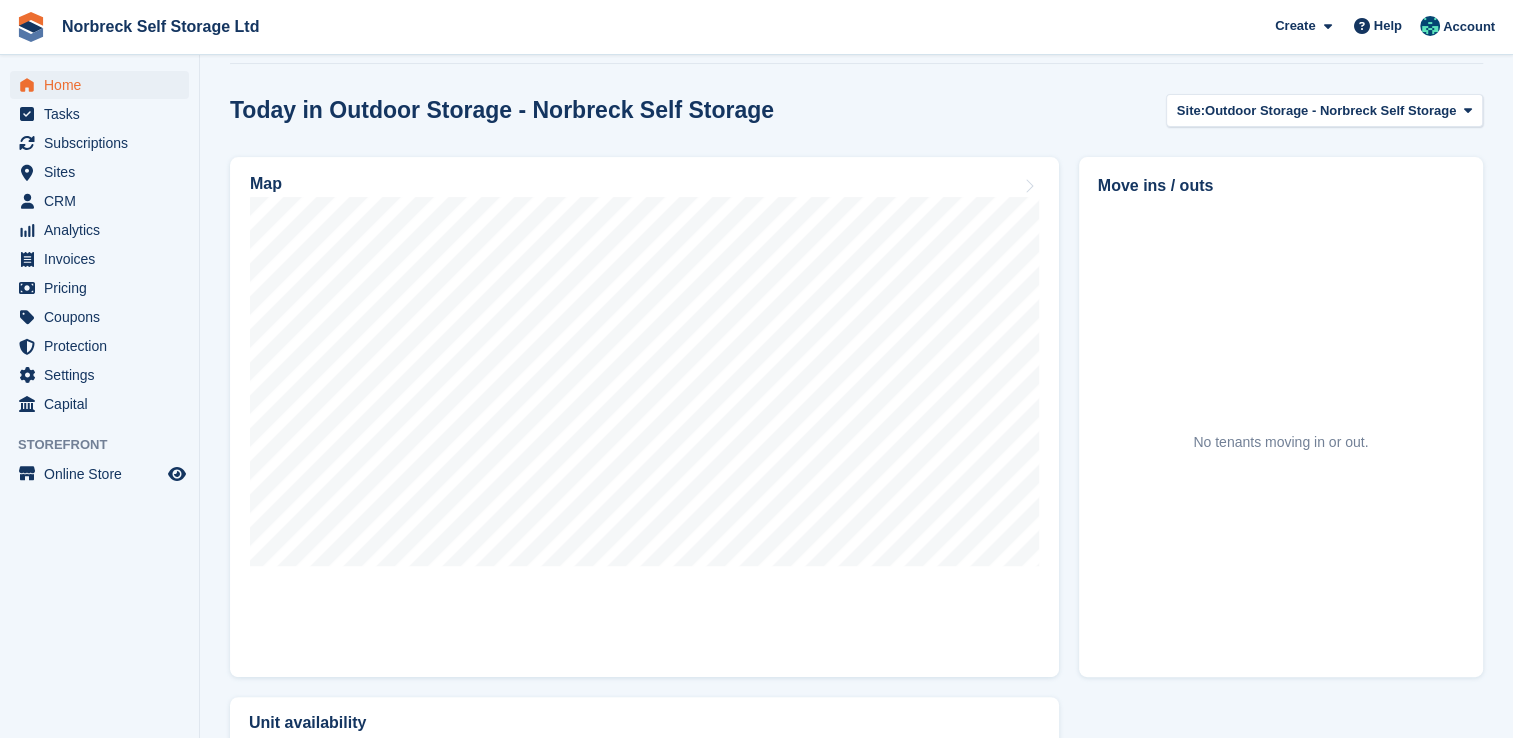 click on "NEW
Make £583.95 of extra revenue with our new price increases tool
Rooted in industry best practices, but tailored to your subscriptions.
Check it out →
Good morning, Sally
Here's what's happening across your business today
Occupancy
The percentage of all currently allocated units in terms of area. Includes units with occupied, repo or overlocked status. Trendline shows changes across last 30 days.
91.23%
No change today" at bounding box center (856, 647) 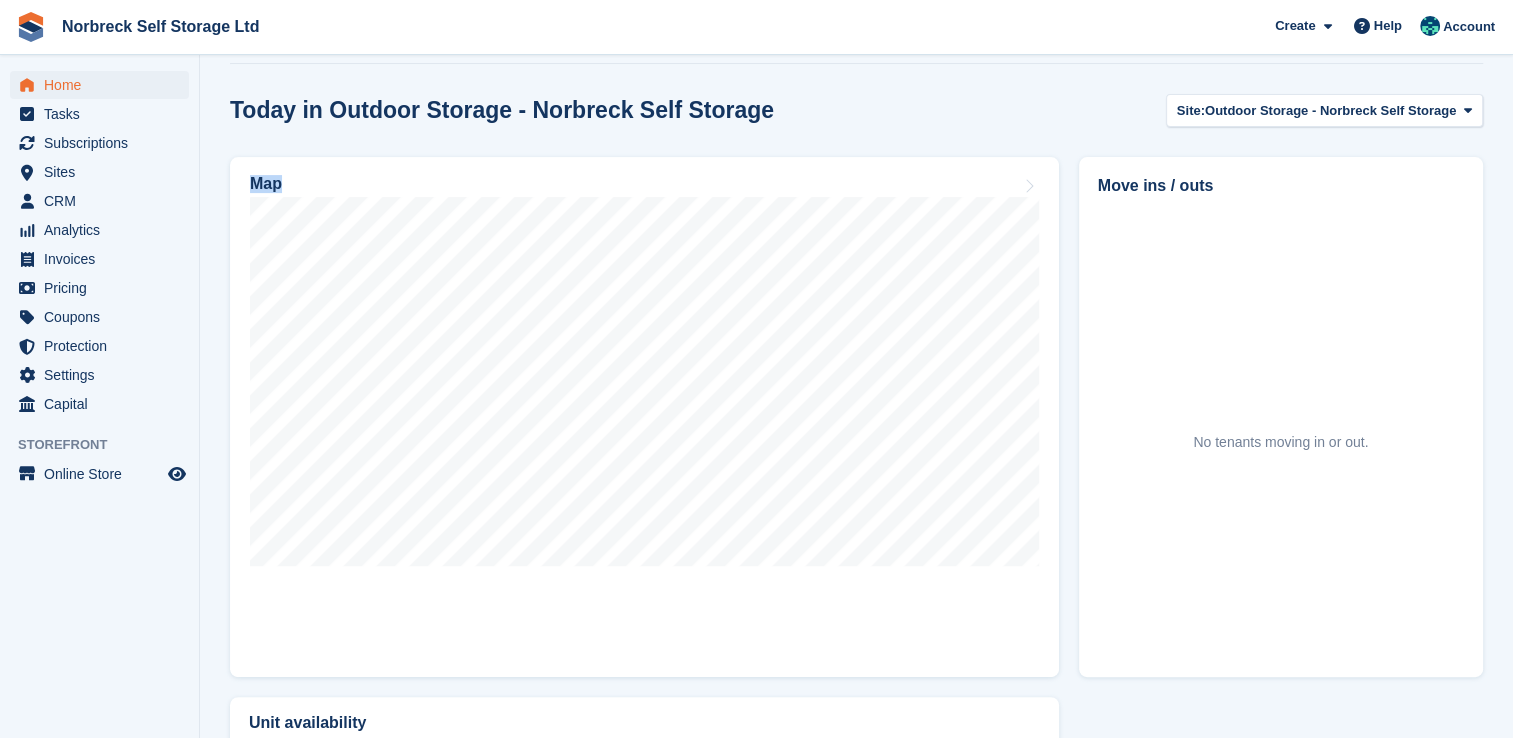 click on "NEW
Make £583.95 of extra revenue with our new price increases tool
Rooted in industry best practices, but tailored to your subscriptions.
Check it out →
Good morning, Sally
Here's what's happening across your business today
Occupancy
The percentage of all currently allocated units in terms of area. Includes units with occupied, repo or overlocked status. Trendline shows changes across last 30 days.
91.23%
No change today" at bounding box center [856, 647] 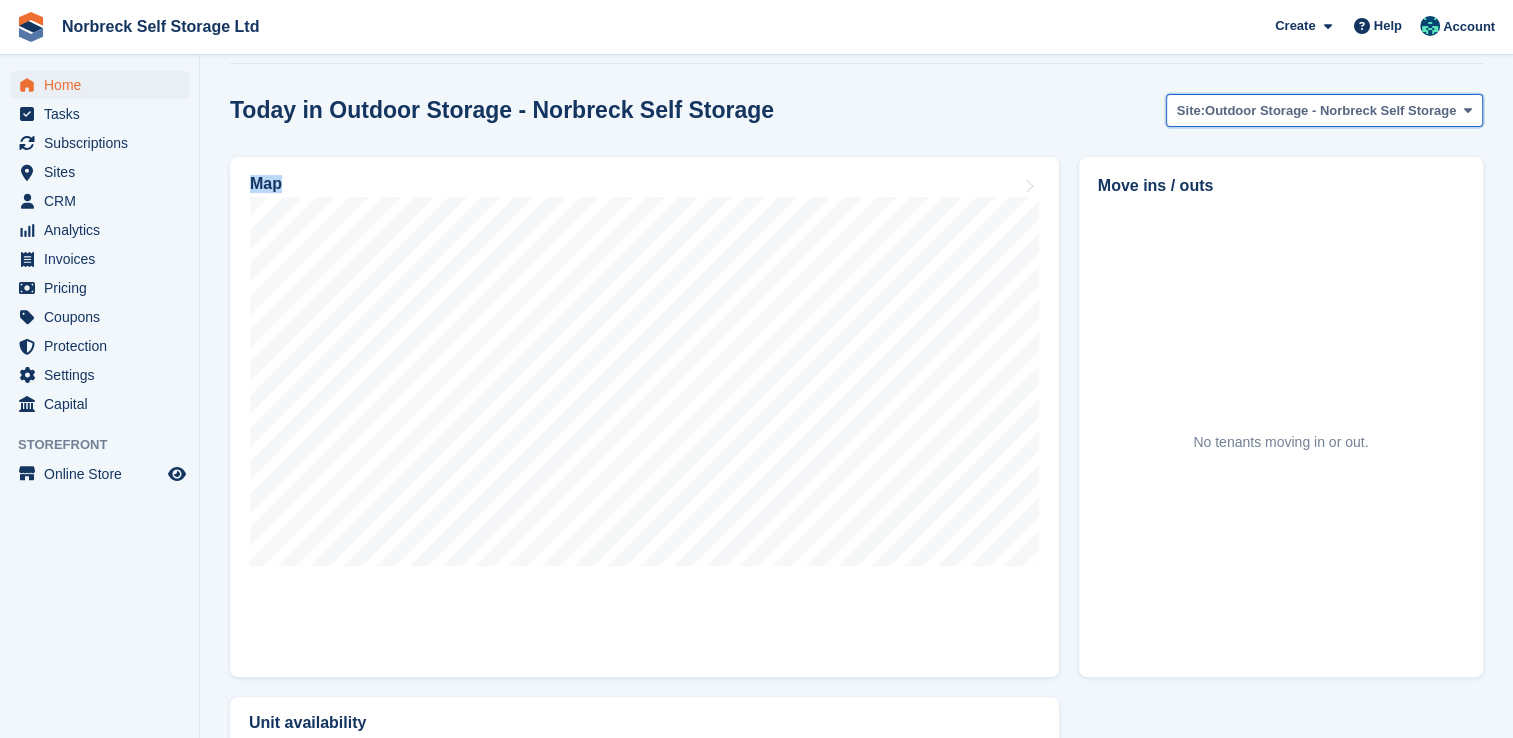 drag, startPoint x: 1346, startPoint y: 90, endPoint x: 1328, endPoint y: 102, distance: 21.633308 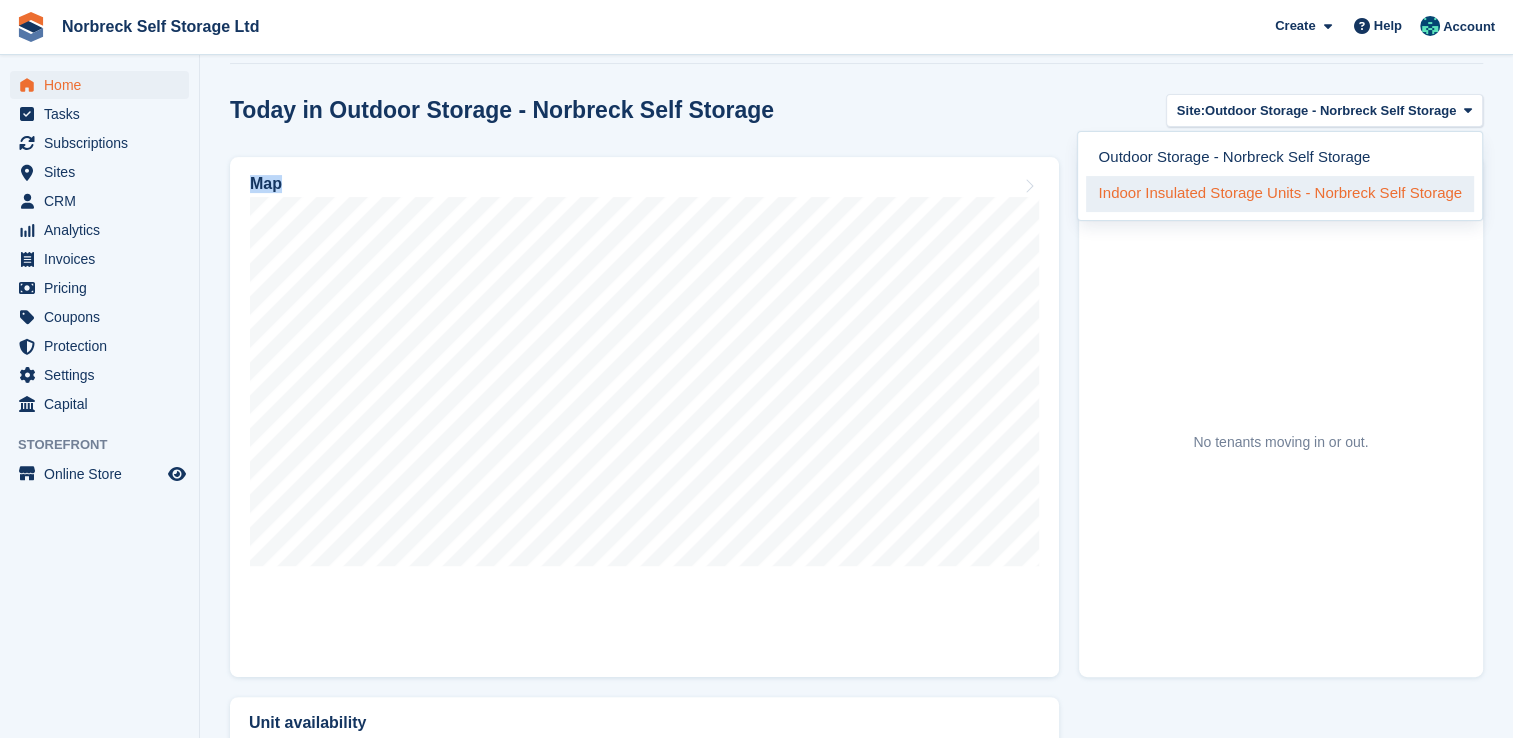 click on "Indoor Insulated Storage Units - Norbreck Self Storage" at bounding box center [1280, 194] 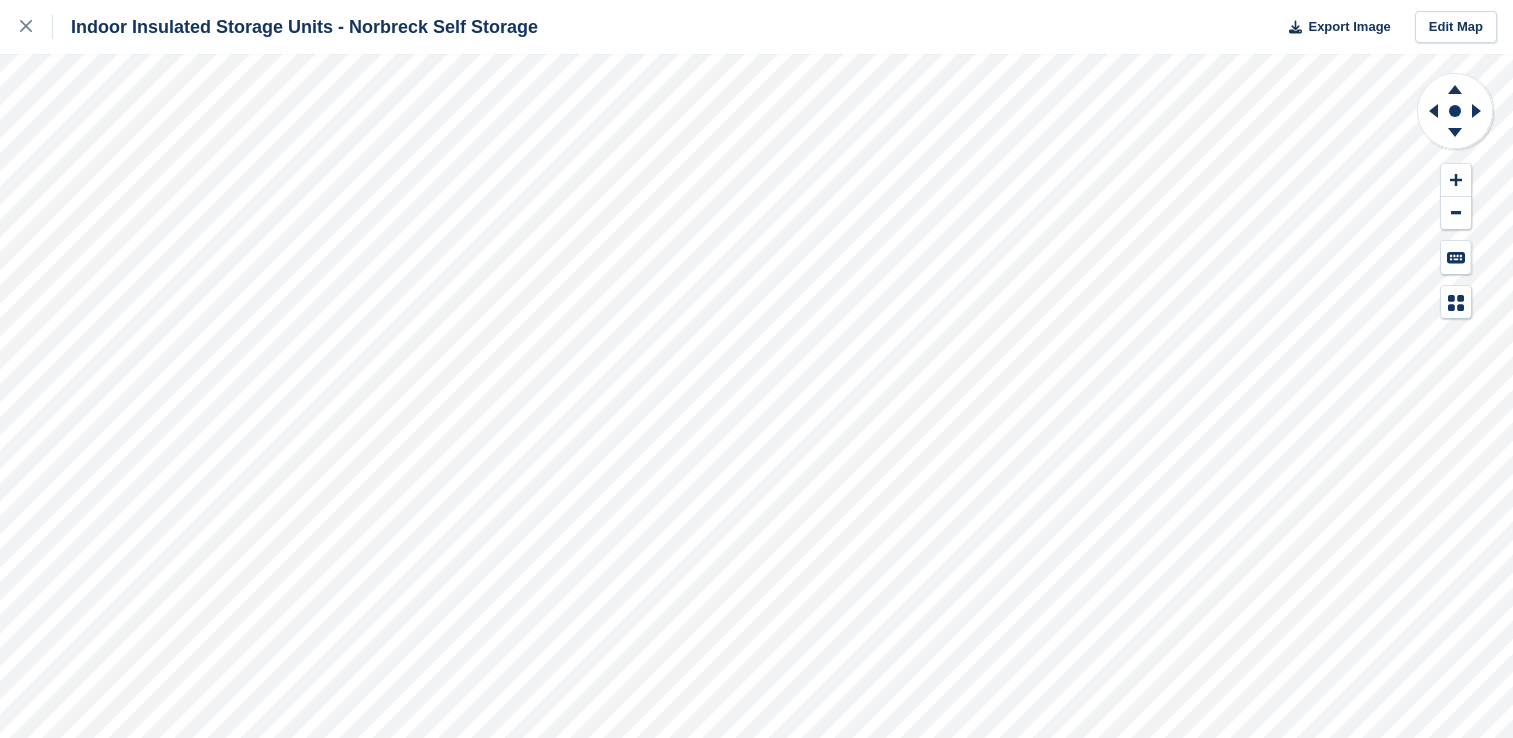 scroll, scrollTop: 0, scrollLeft: 0, axis: both 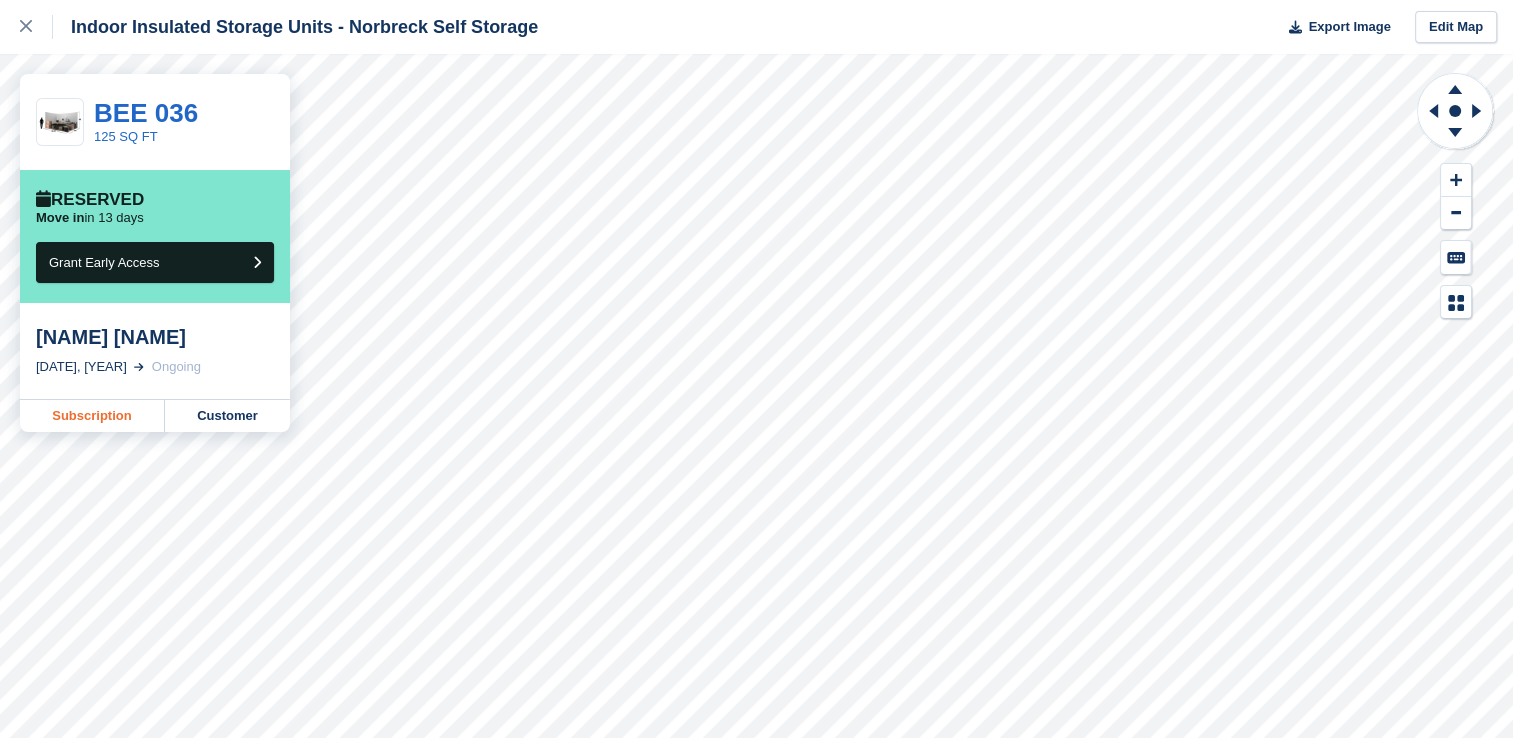 click on "Subscription" at bounding box center (92, 416) 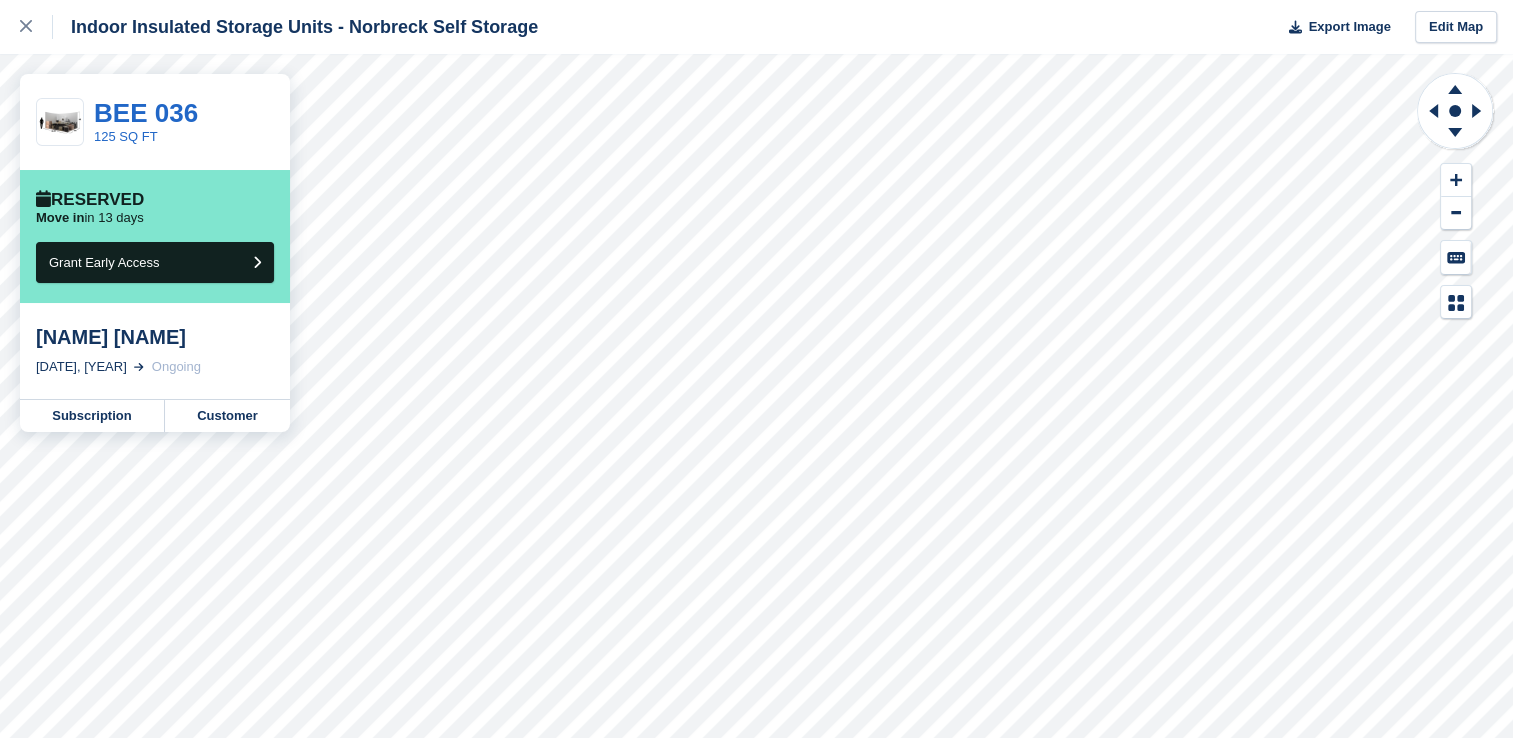 drag, startPoint x: 28, startPoint y: 26, endPoint x: 84, endPoint y: 77, distance: 75.74299 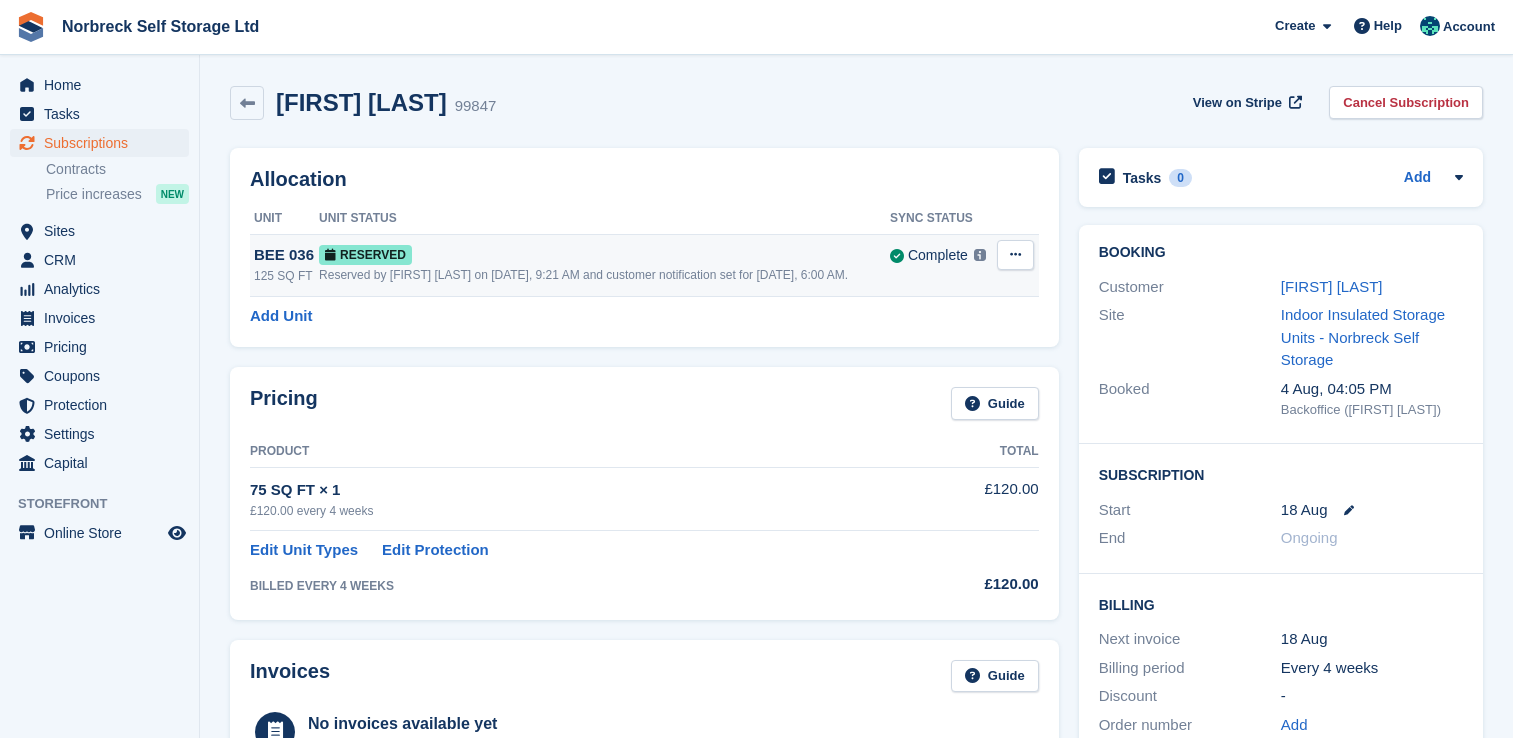 scroll, scrollTop: 0, scrollLeft: 0, axis: both 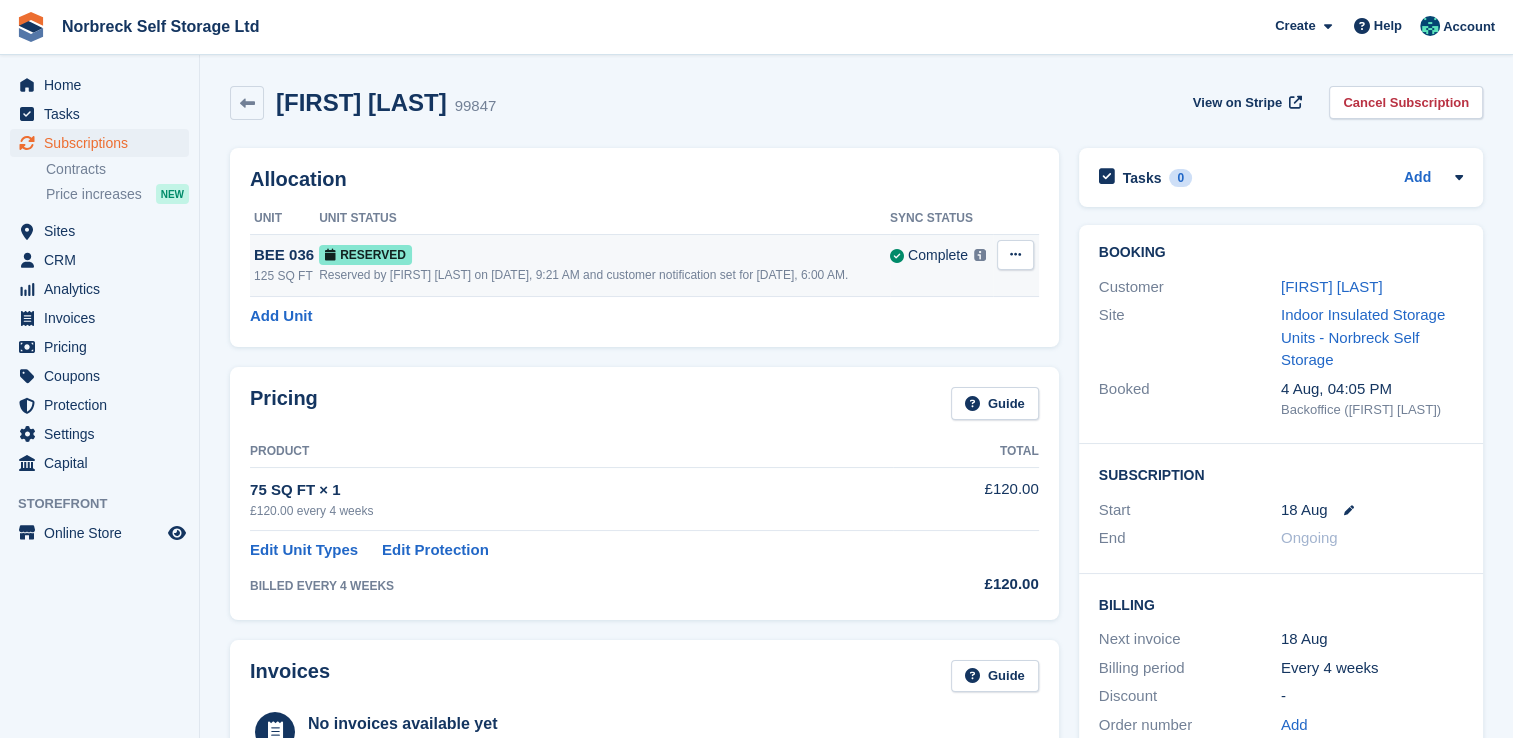 click at bounding box center (1015, 255) 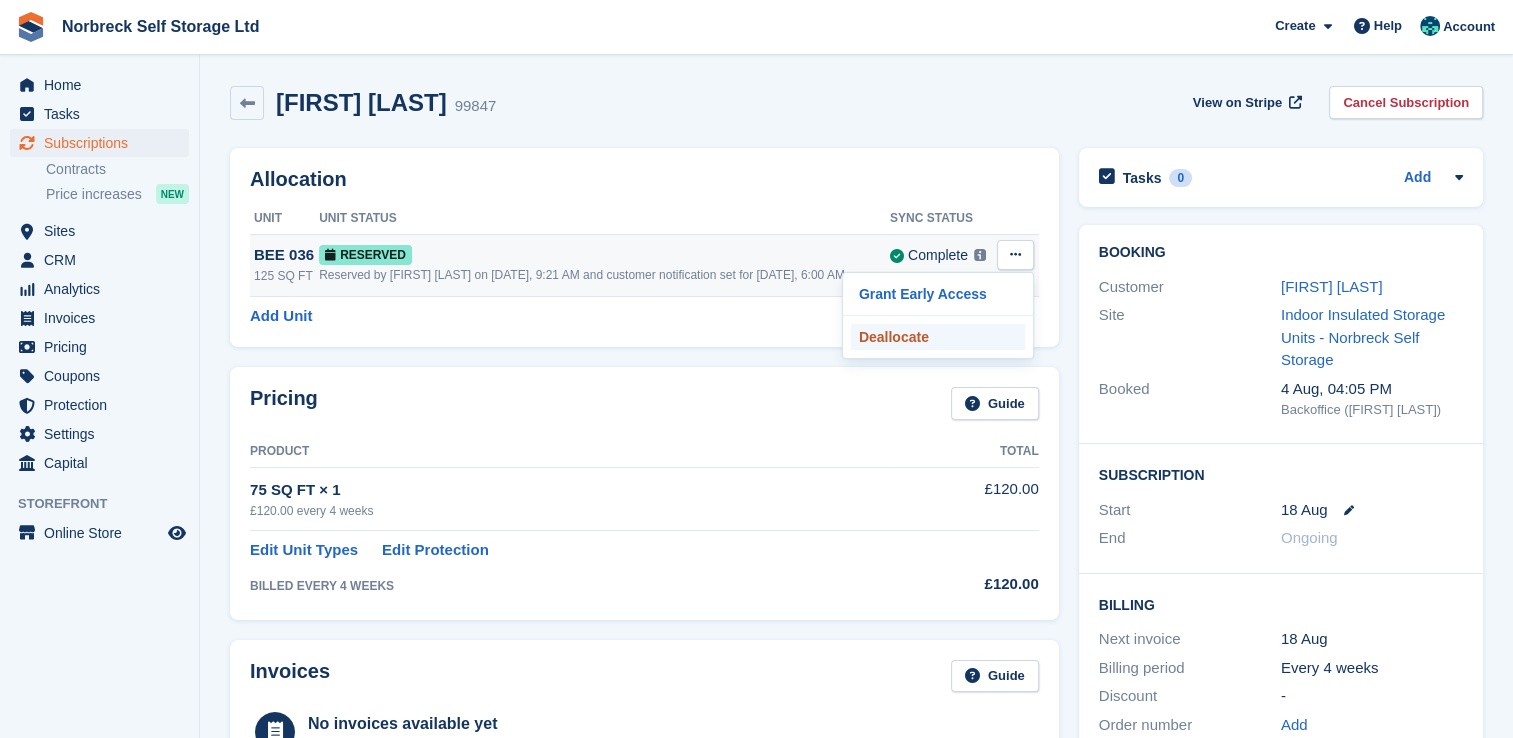 click on "Deallocate" at bounding box center [938, 337] 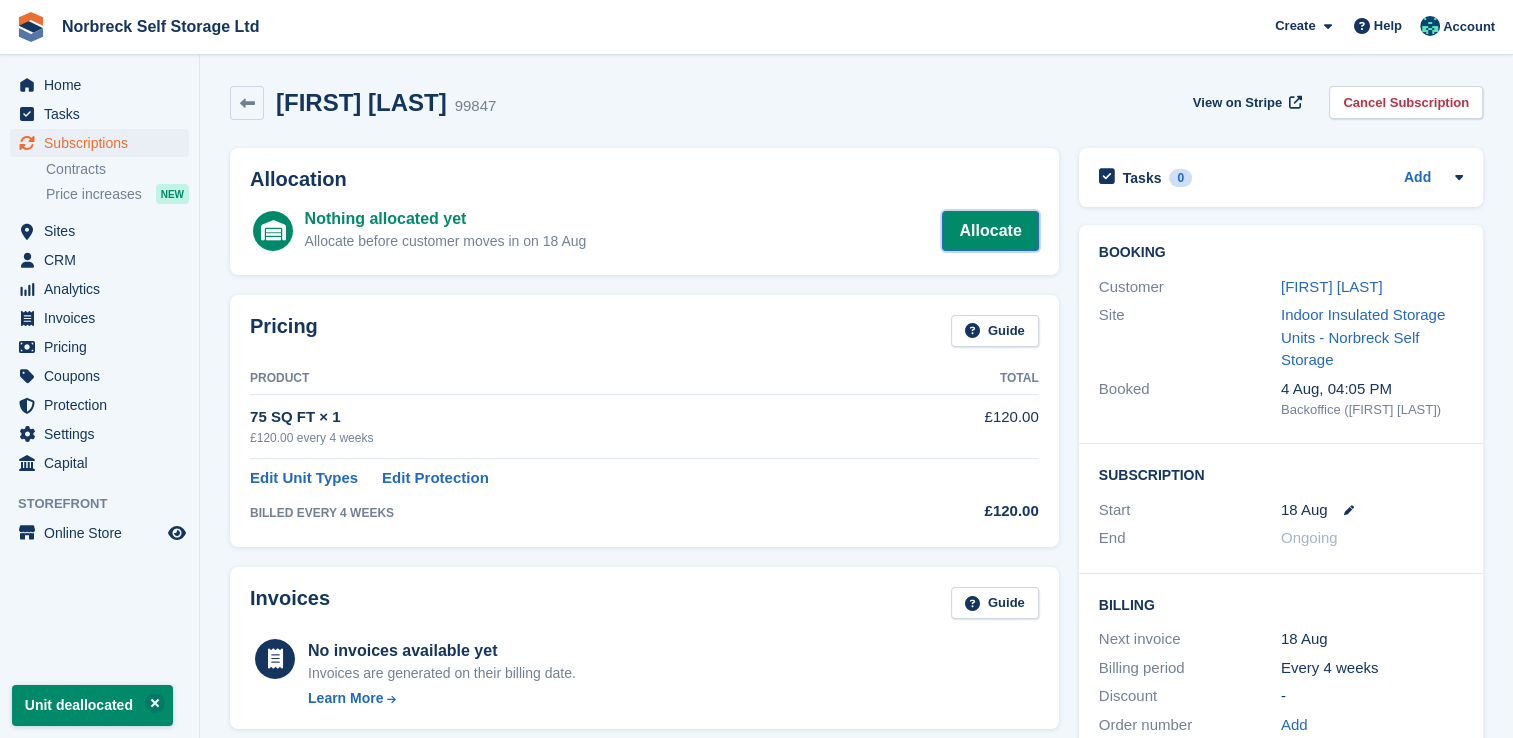 click on "Allocate" at bounding box center (990, 231) 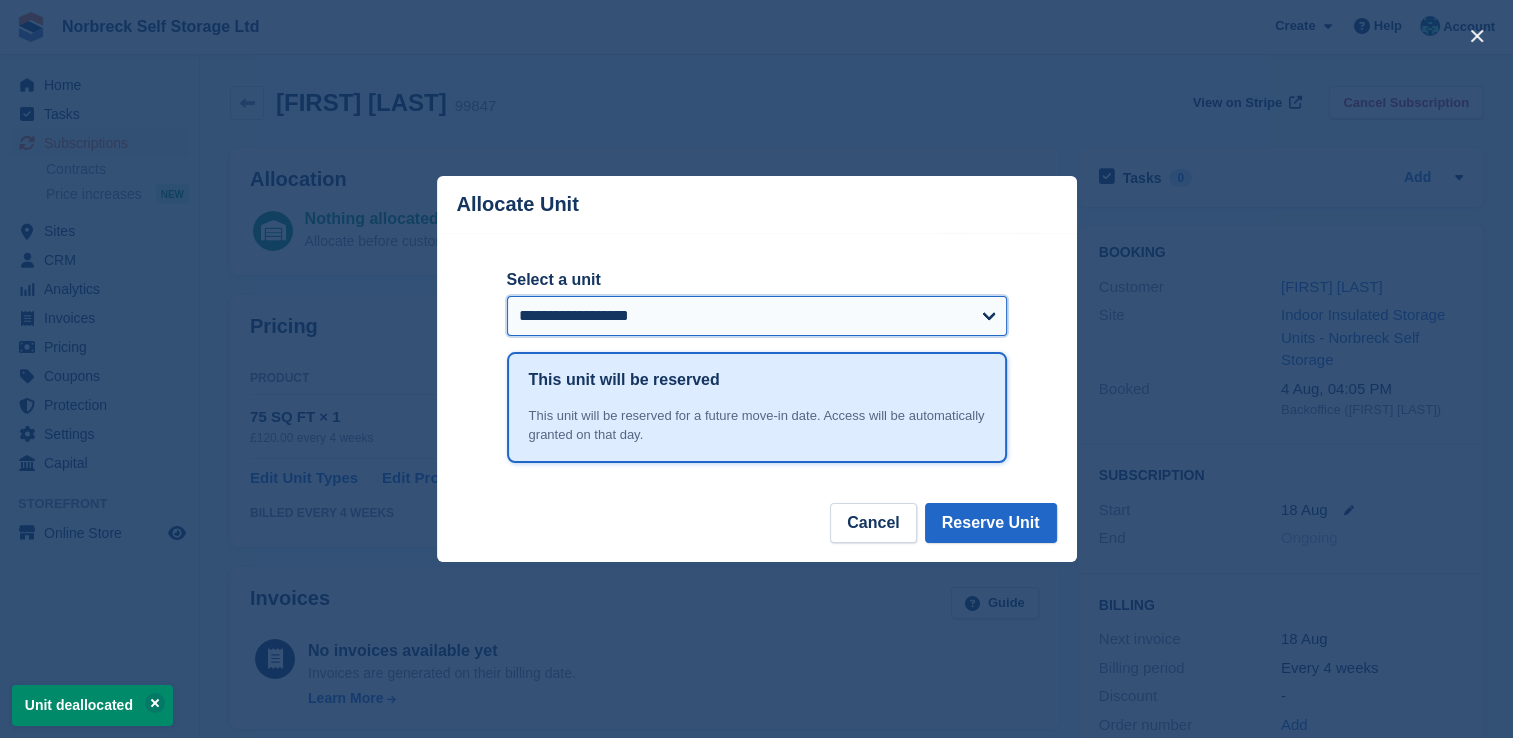 drag, startPoint x: 533, startPoint y: 304, endPoint x: 544, endPoint y: 310, distance: 12.529964 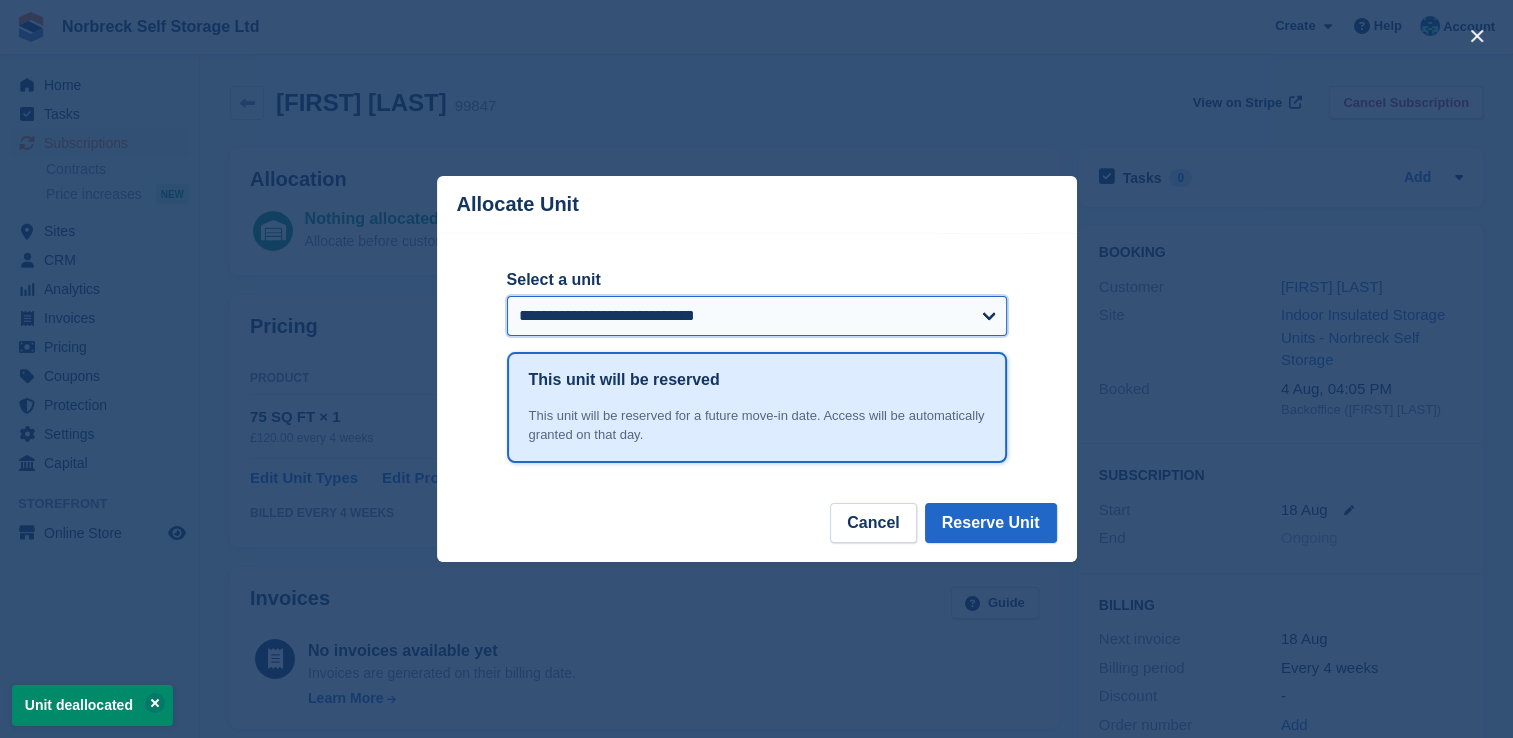 click on "**********" at bounding box center [757, 316] 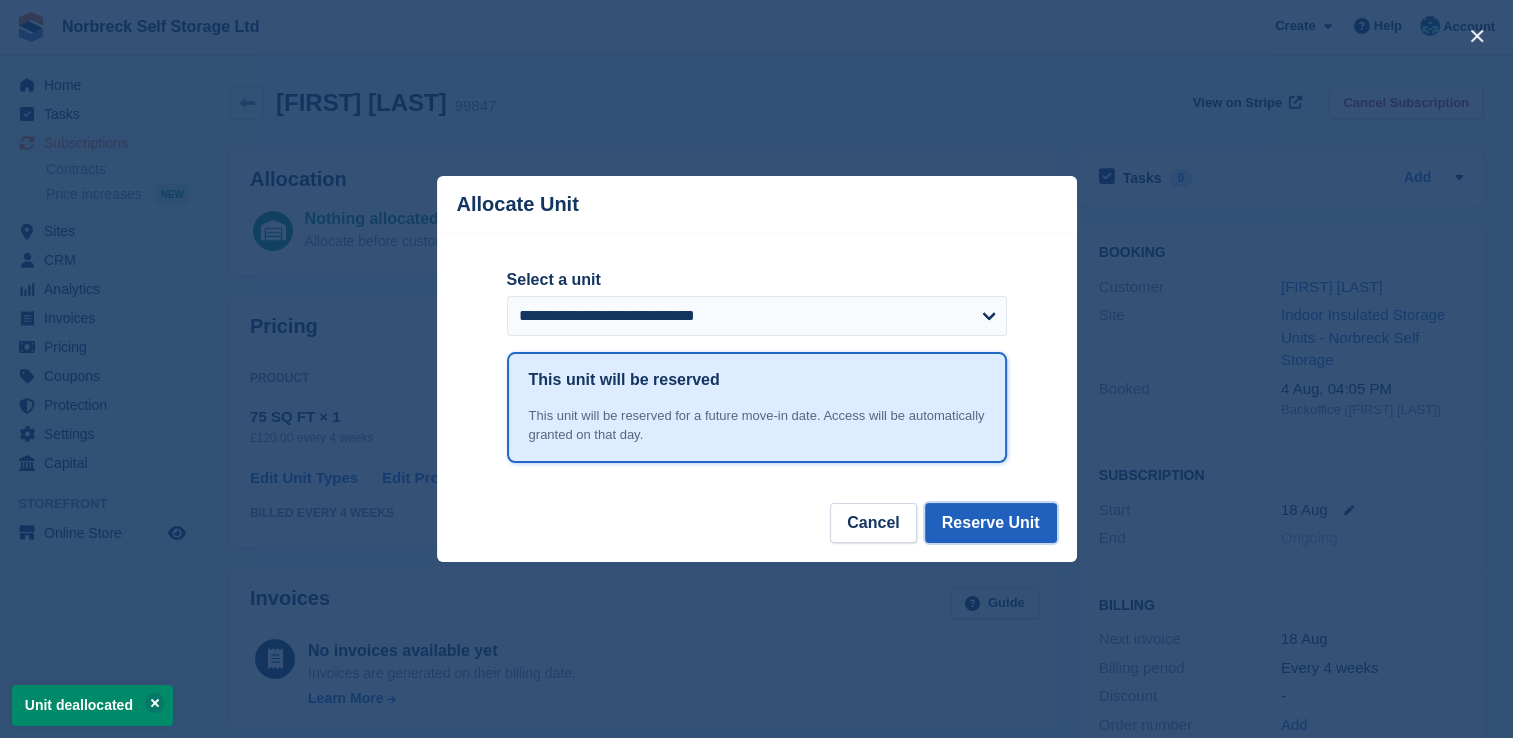 click on "Reserve Unit" at bounding box center (991, 523) 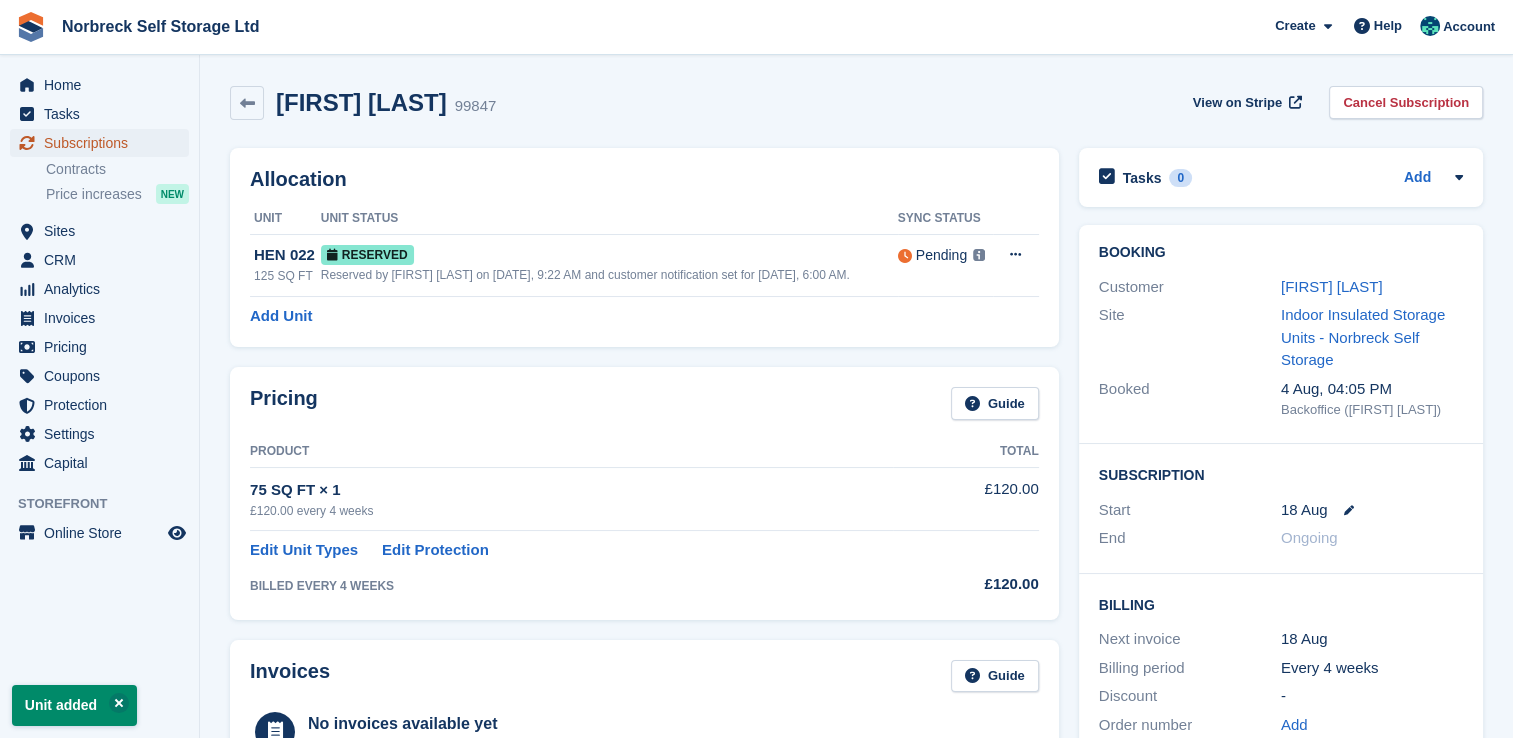 click on "Subscriptions" at bounding box center [104, 143] 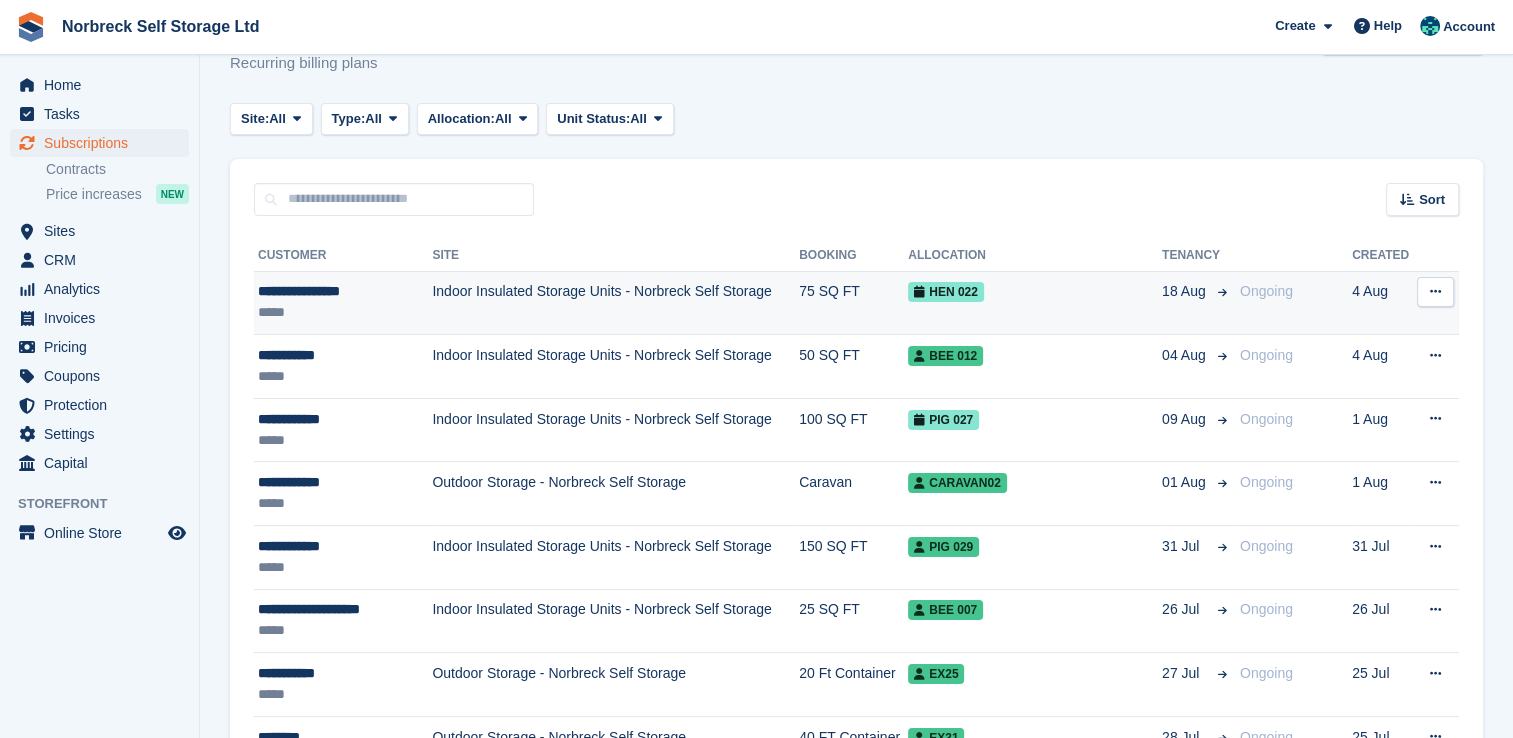 scroll, scrollTop: 100, scrollLeft: 0, axis: vertical 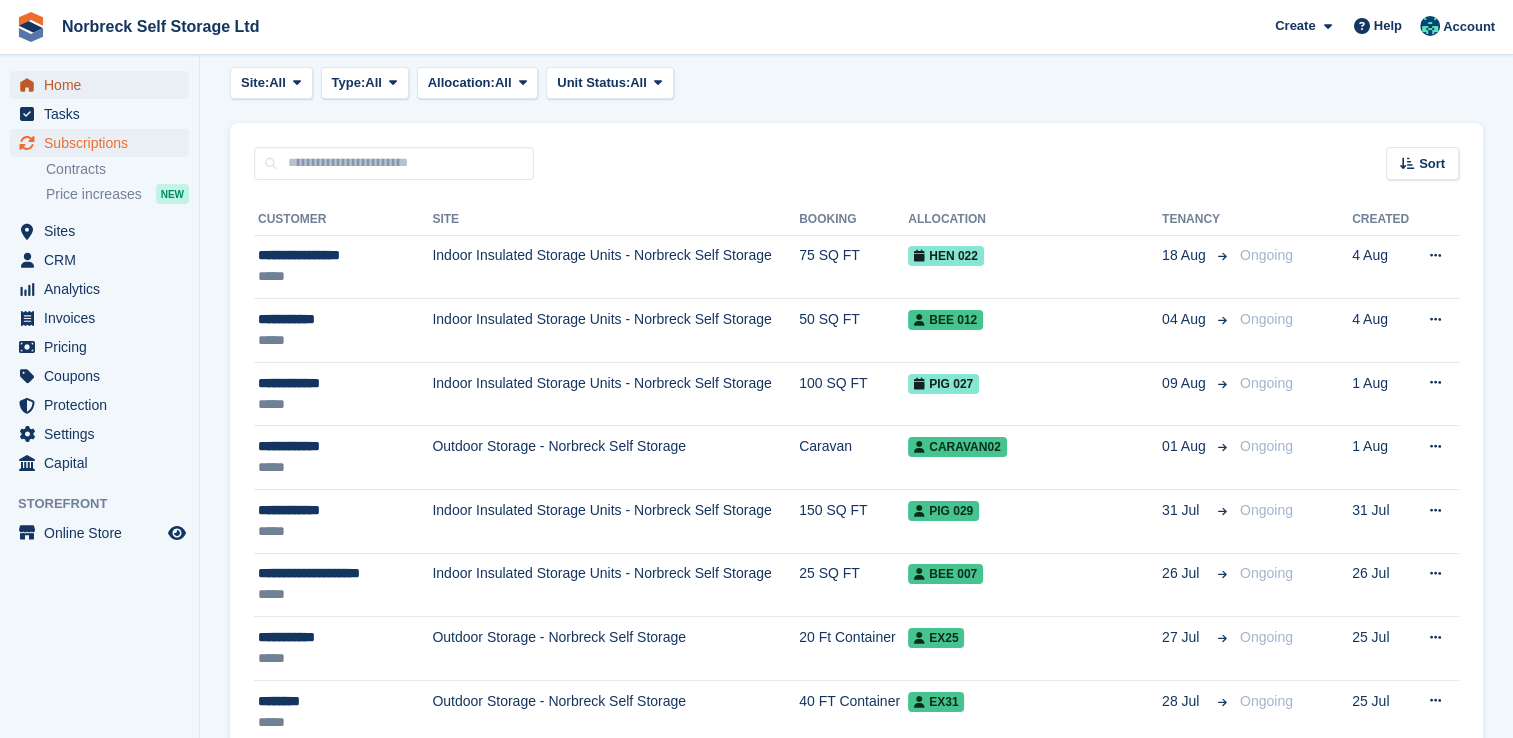 click on "Home" at bounding box center (104, 85) 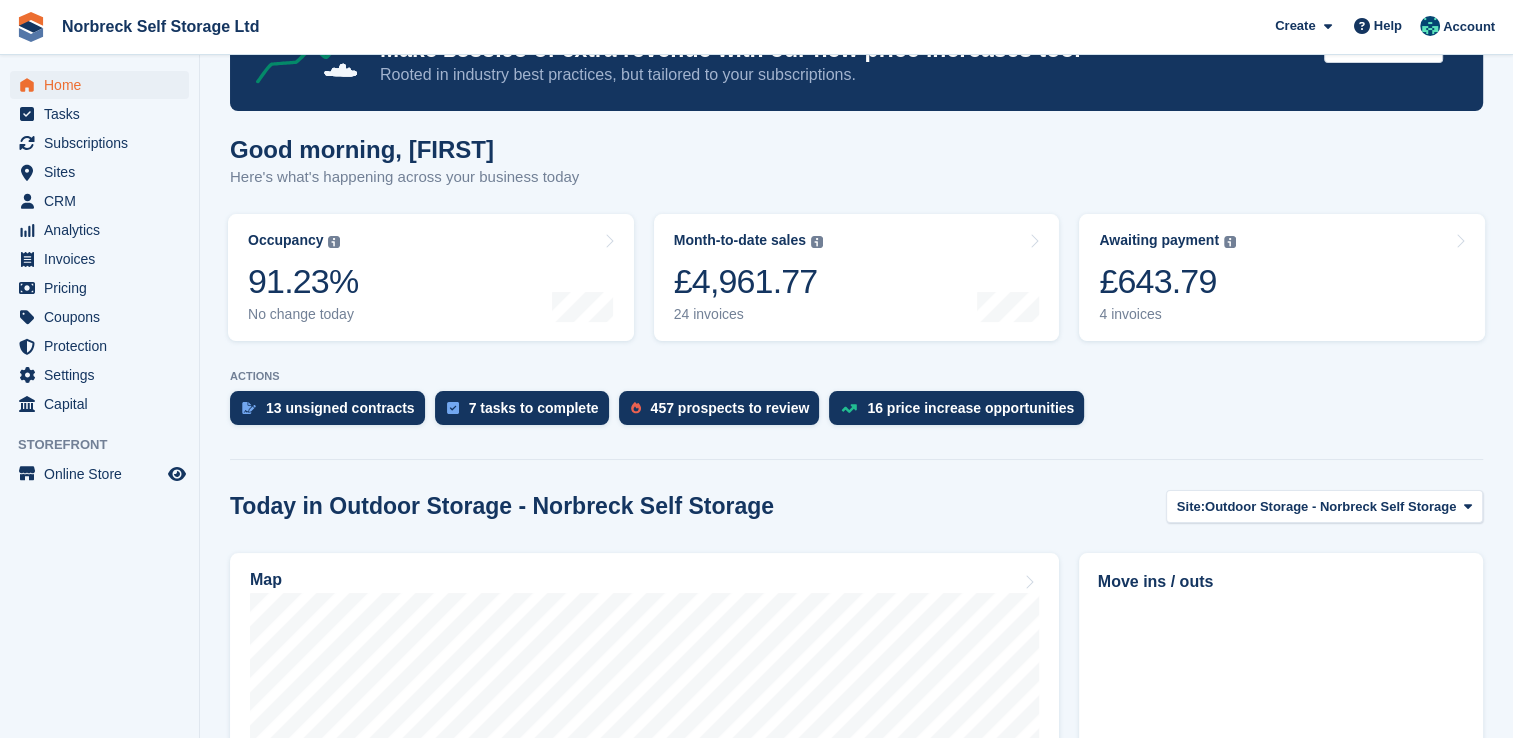 scroll, scrollTop: 500, scrollLeft: 0, axis: vertical 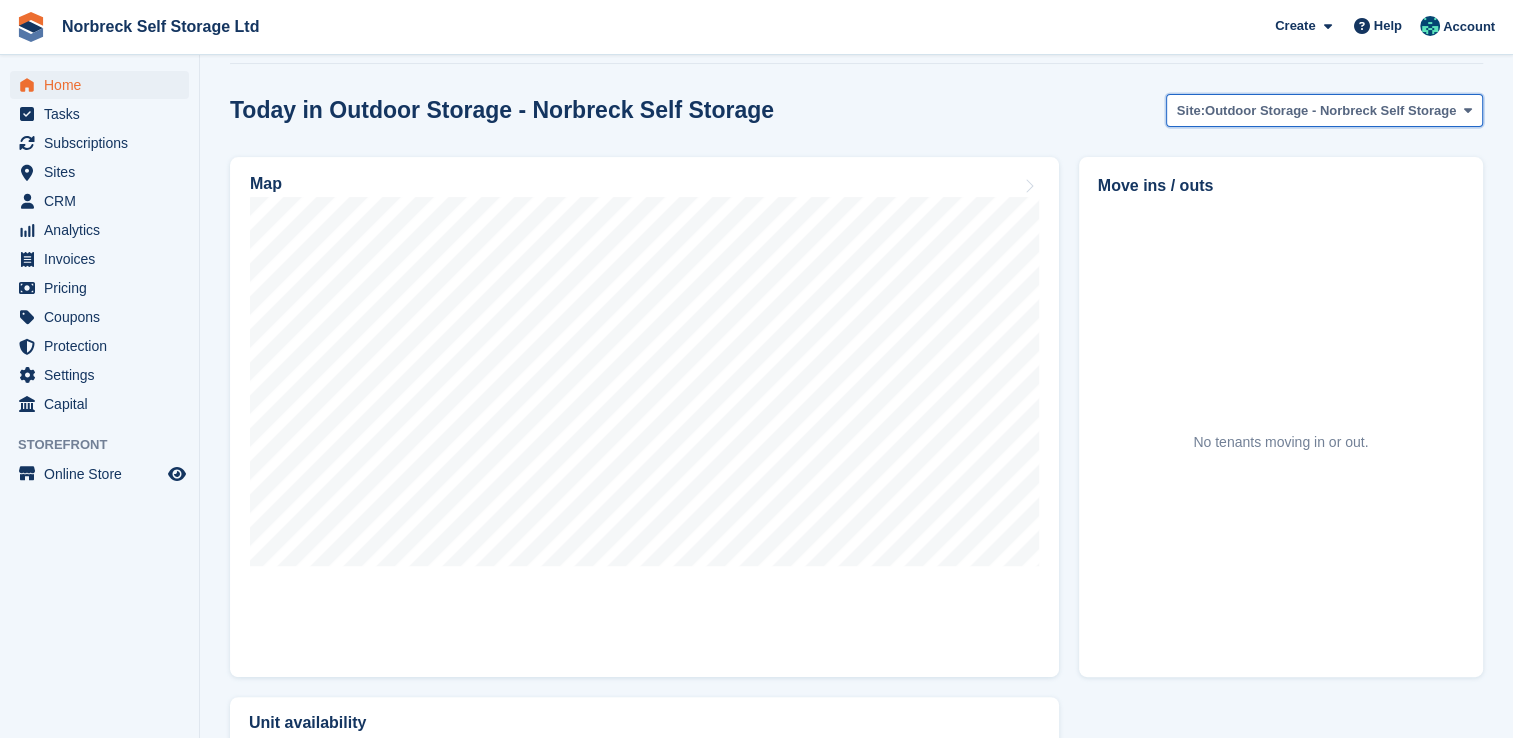click on "Site:
Outdoor Storage - Norbreck Self Storage" at bounding box center [1324, 110] 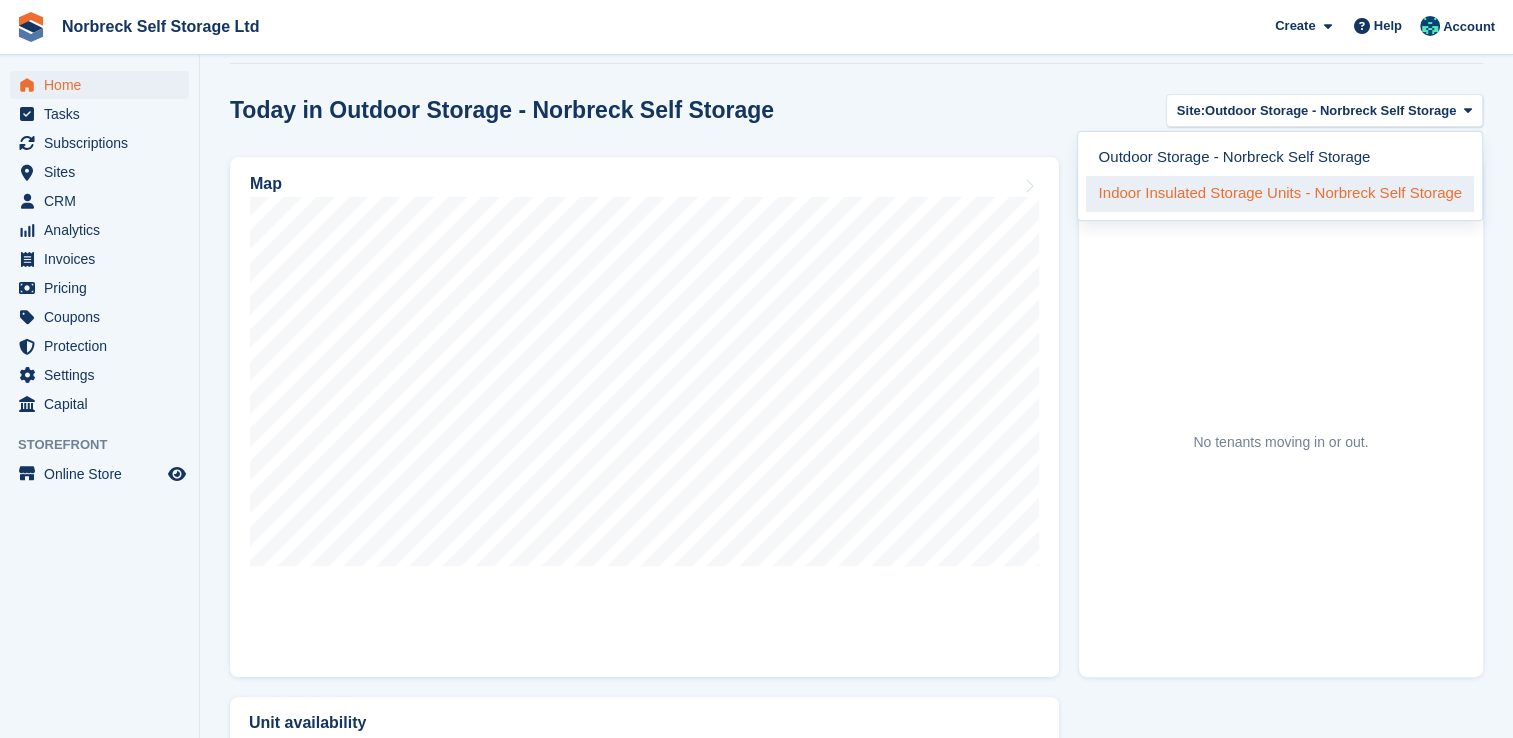click on "Indoor Insulated Storage Units - Norbreck Self Storage" at bounding box center [1280, 194] 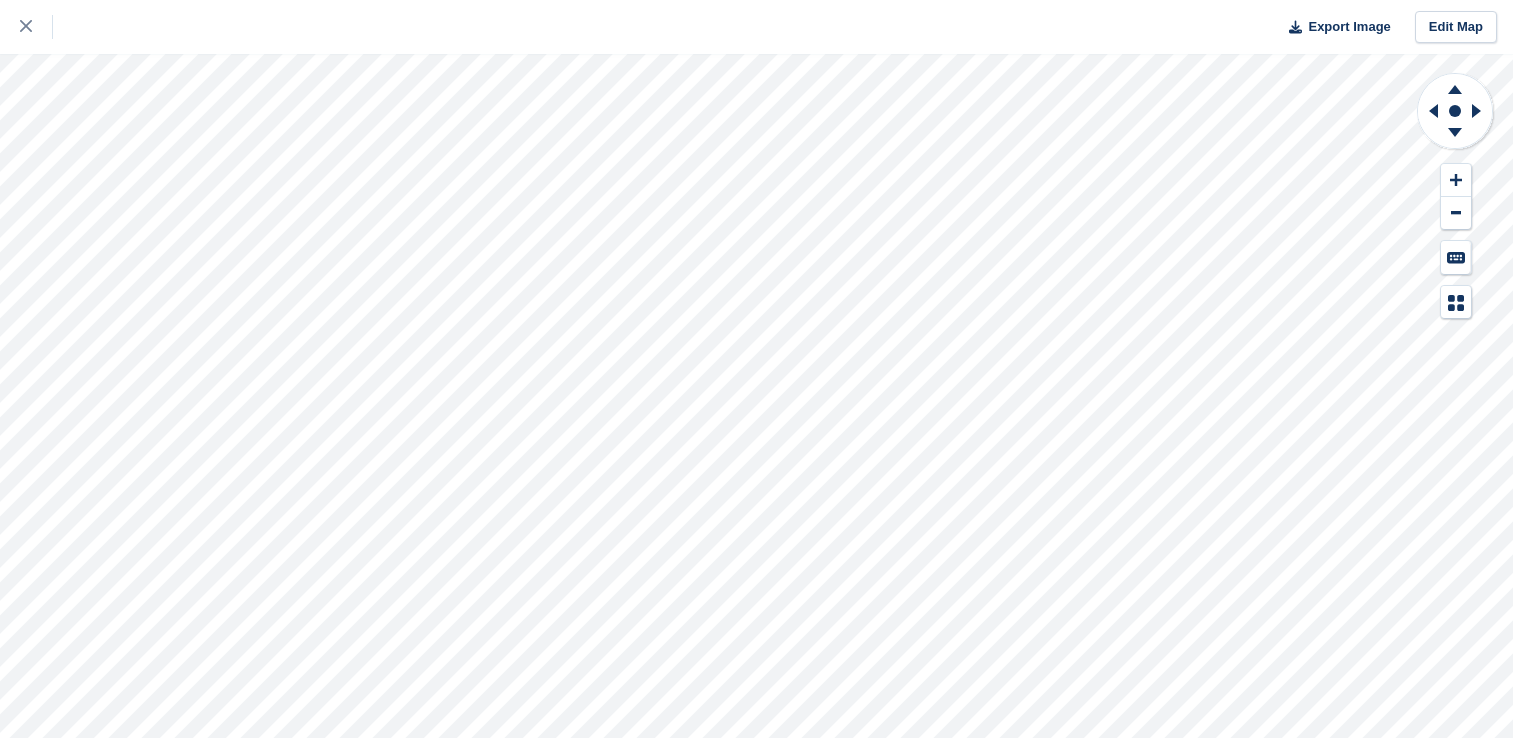 scroll, scrollTop: 0, scrollLeft: 0, axis: both 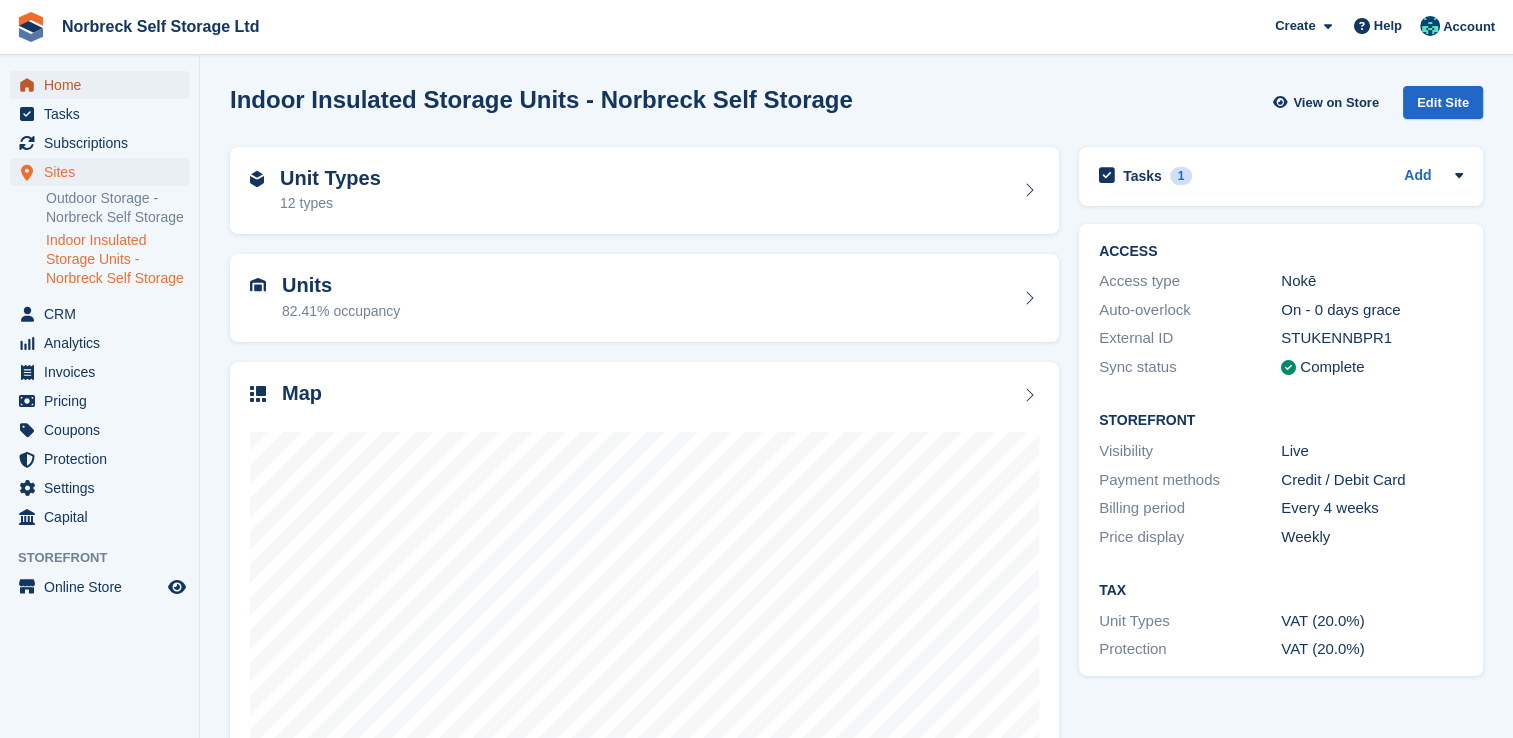 click on "Home" at bounding box center [104, 85] 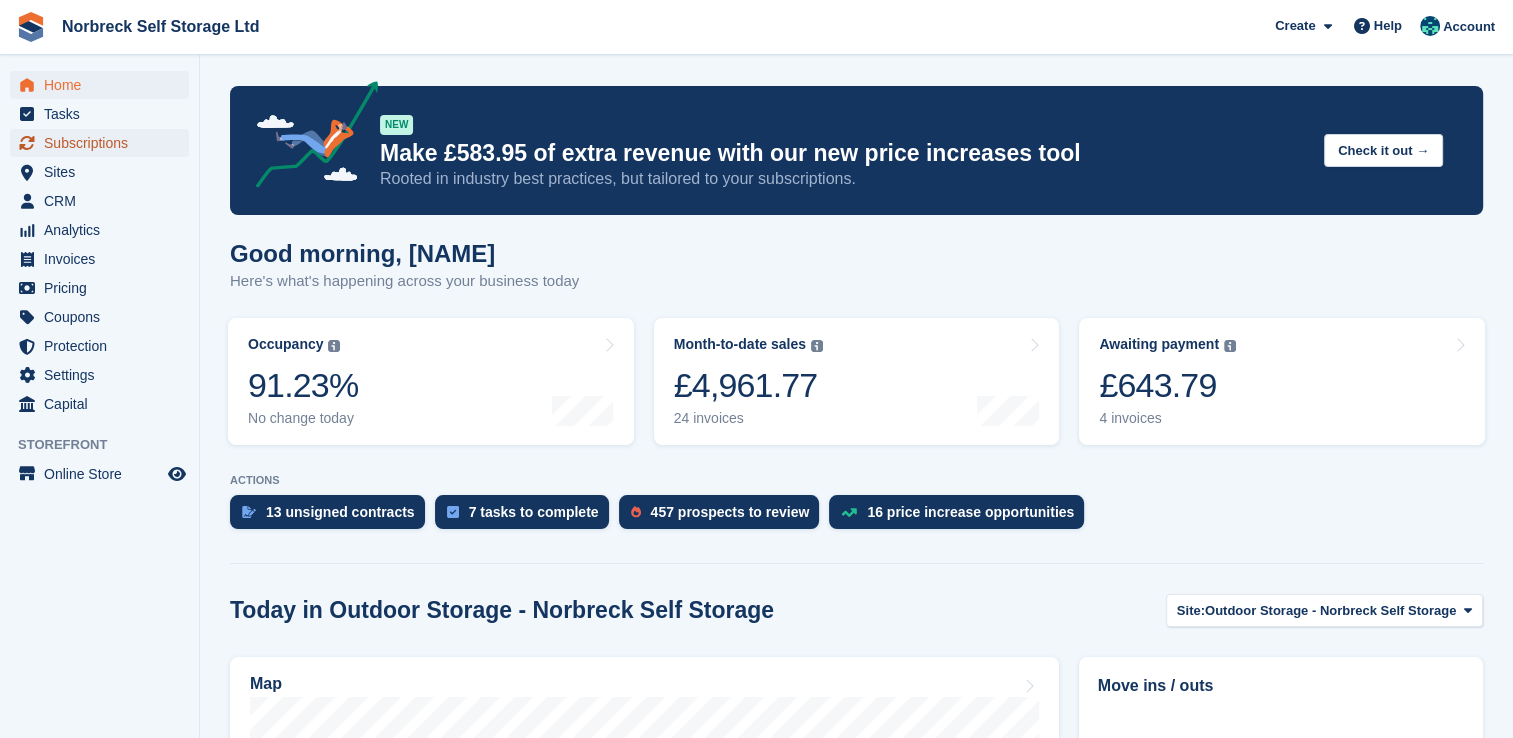 click on "Subscriptions" at bounding box center (104, 143) 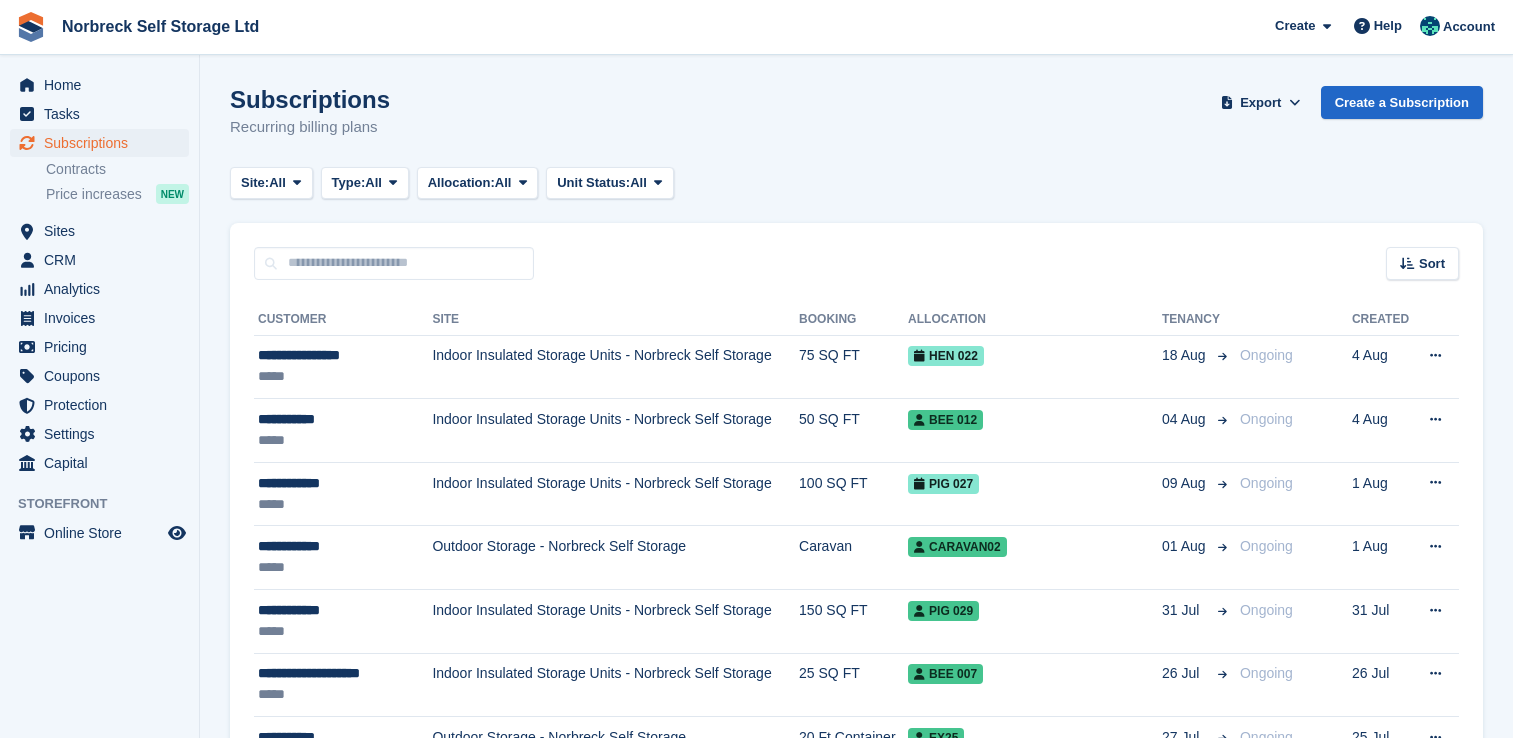 scroll, scrollTop: 0, scrollLeft: 0, axis: both 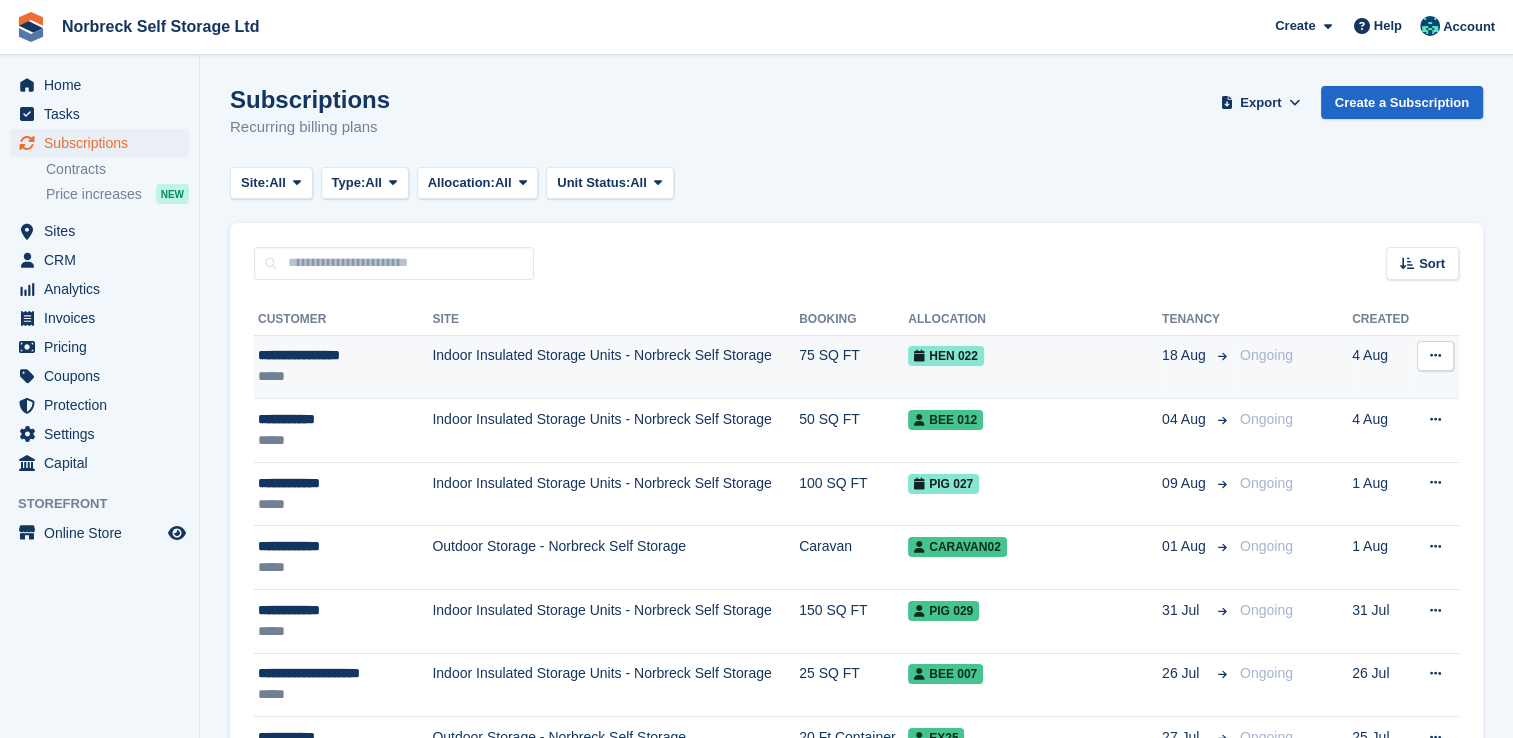 click on "Indoor Insulated Storage Units - Norbreck Self Storage" at bounding box center [615, 367] 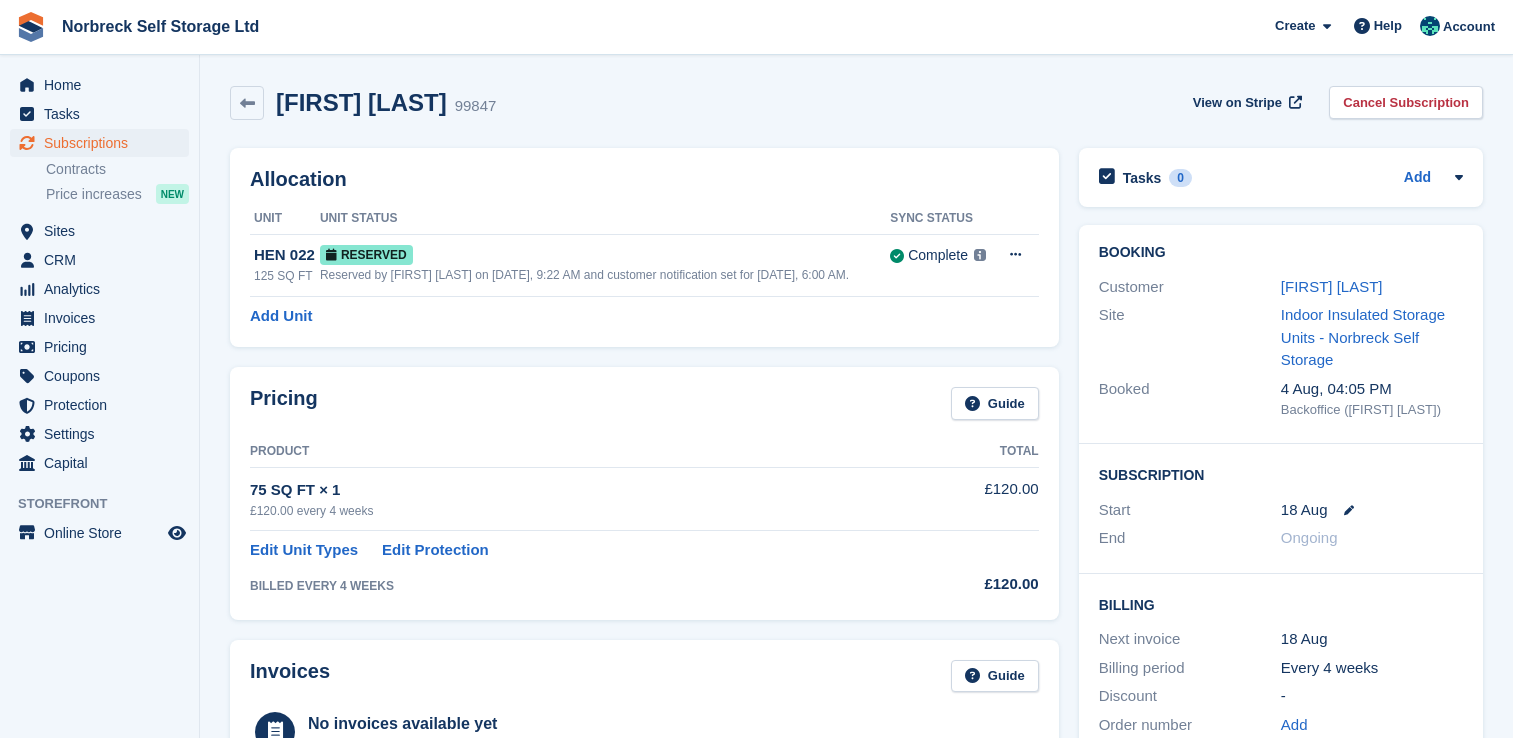 scroll, scrollTop: 0, scrollLeft: 0, axis: both 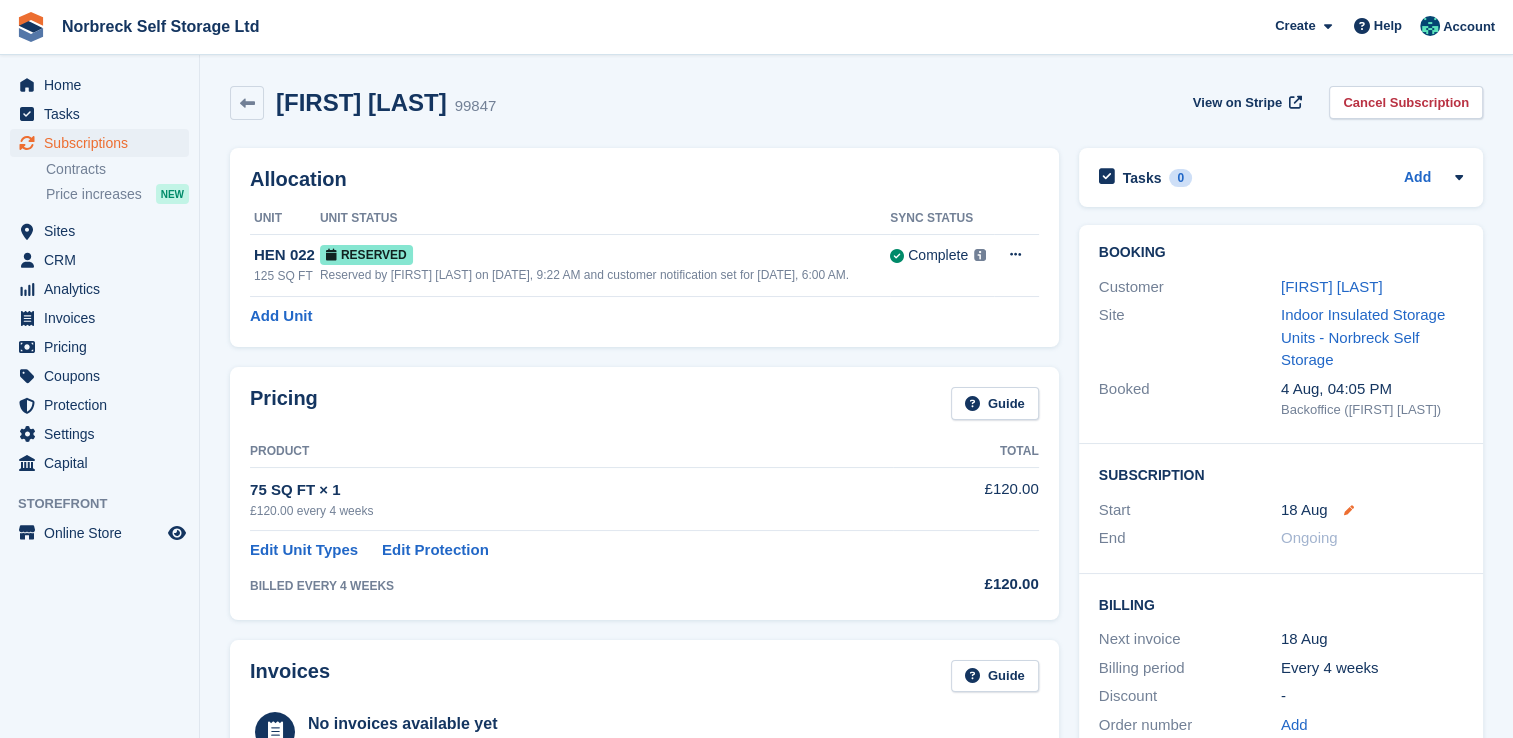 click at bounding box center (1349, 510) 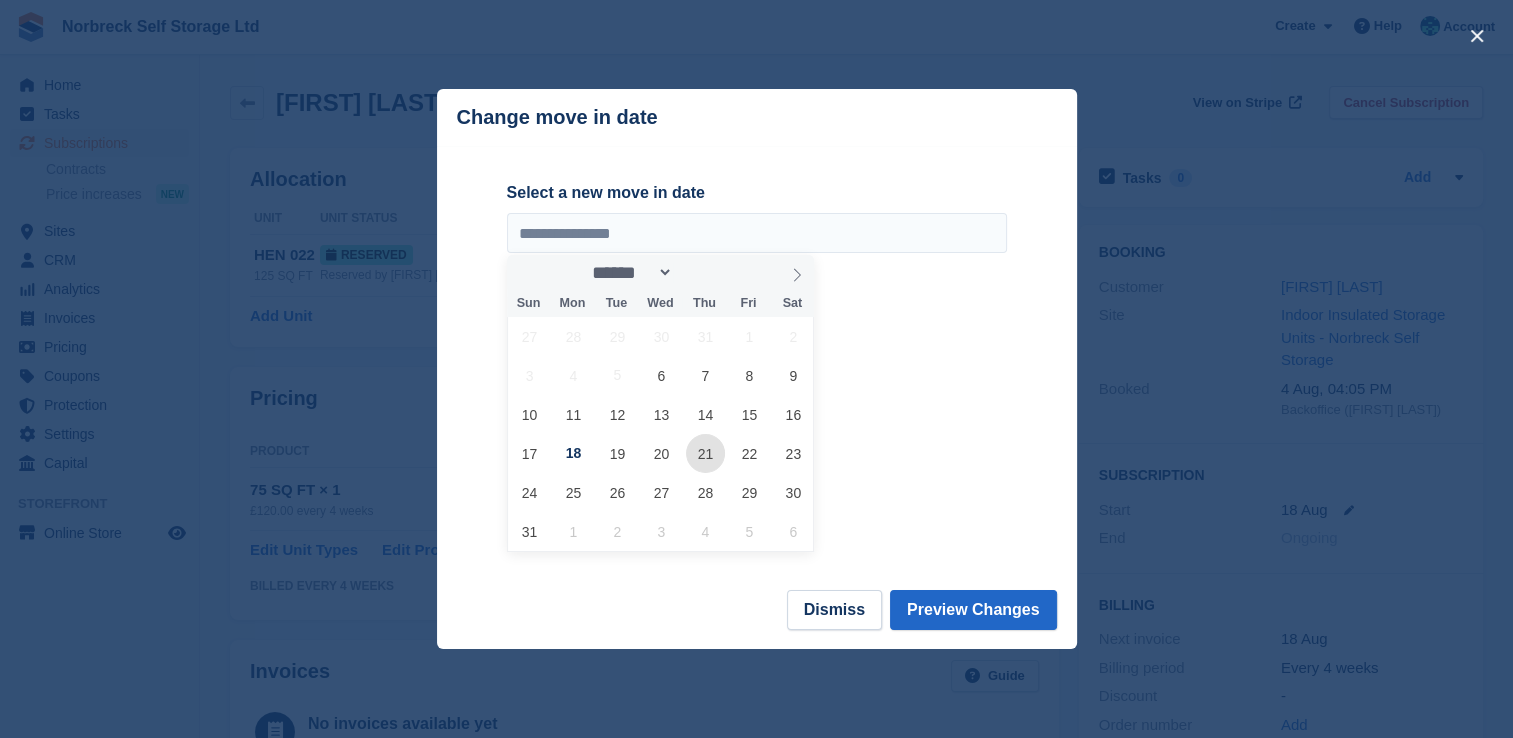 click on "21" at bounding box center (705, 453) 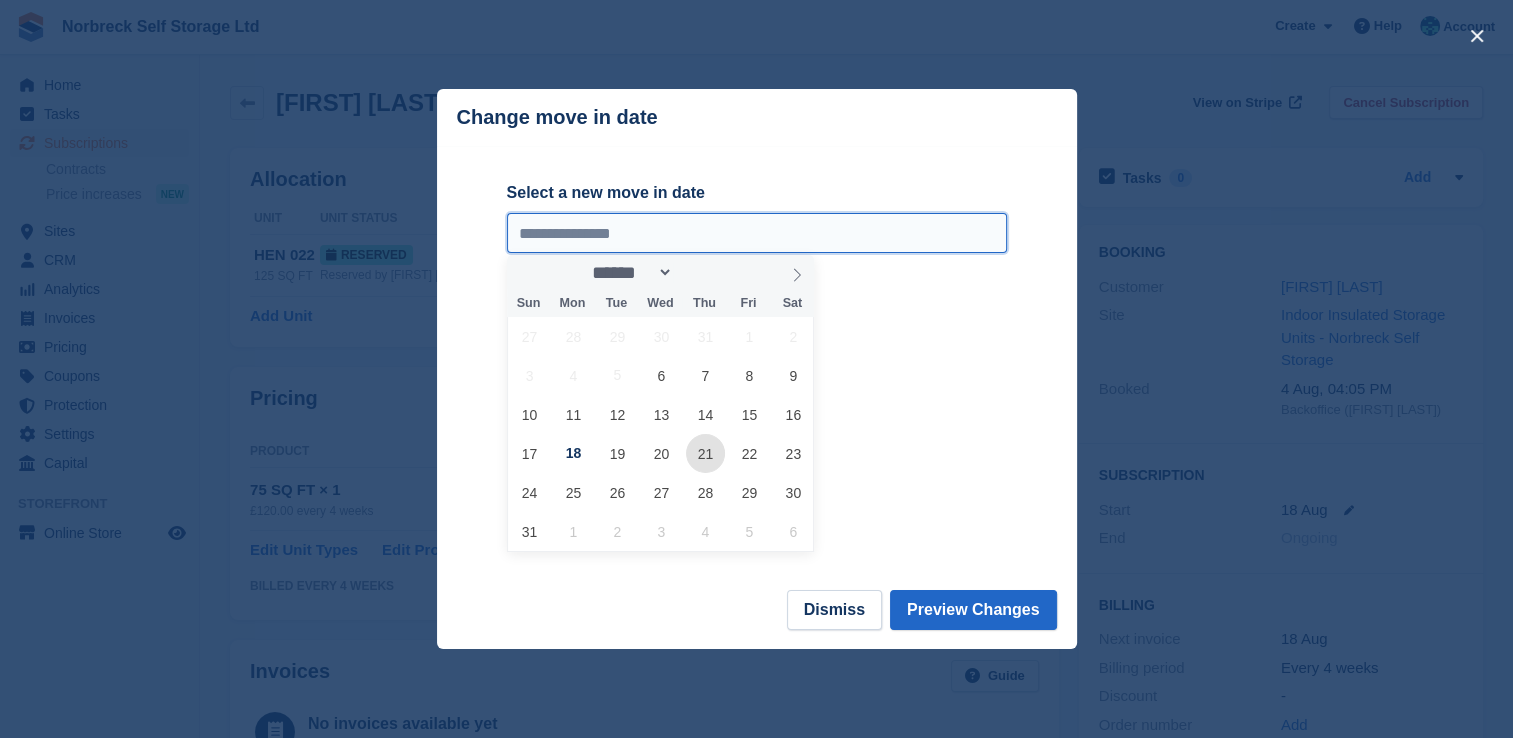 type on "**********" 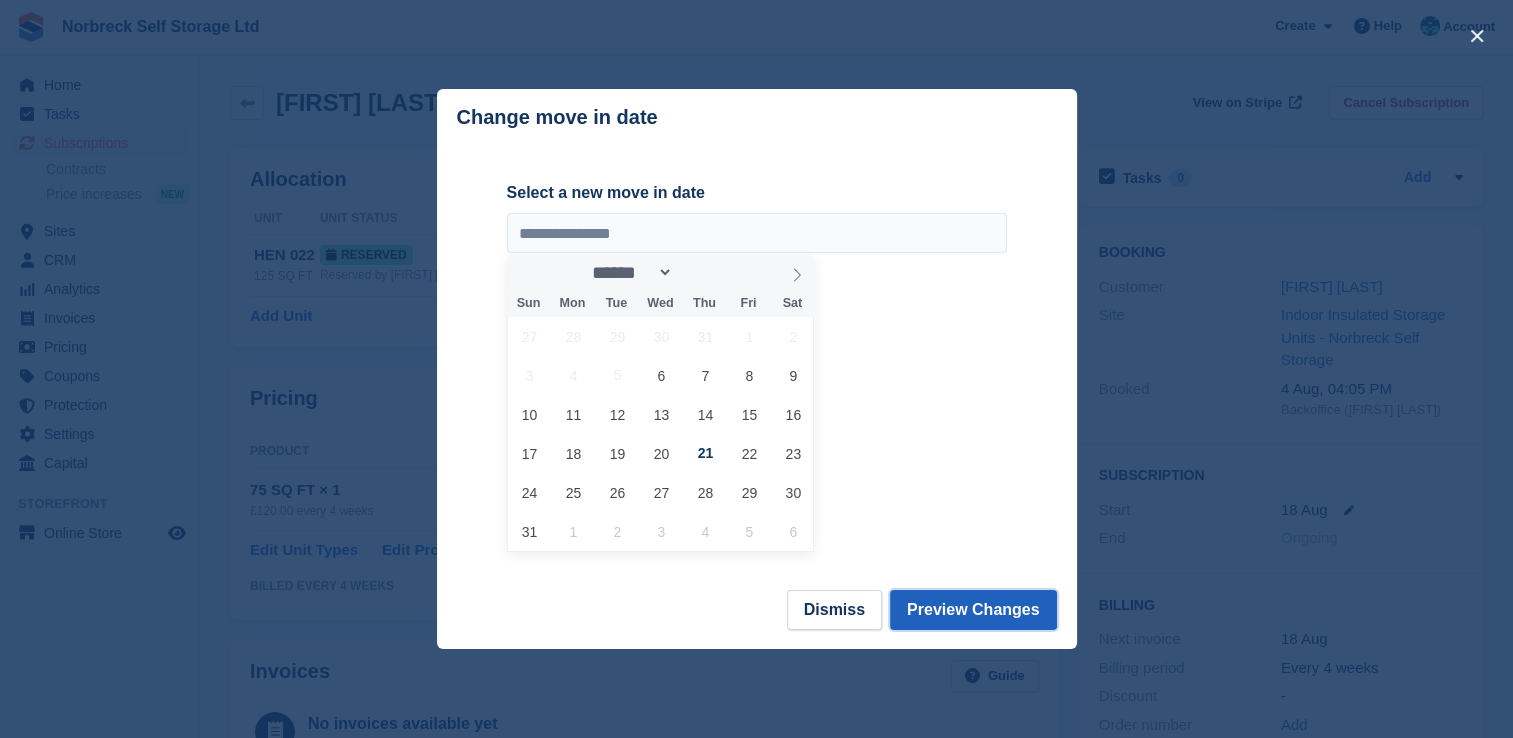 click on "Preview Changes" at bounding box center (973, 610) 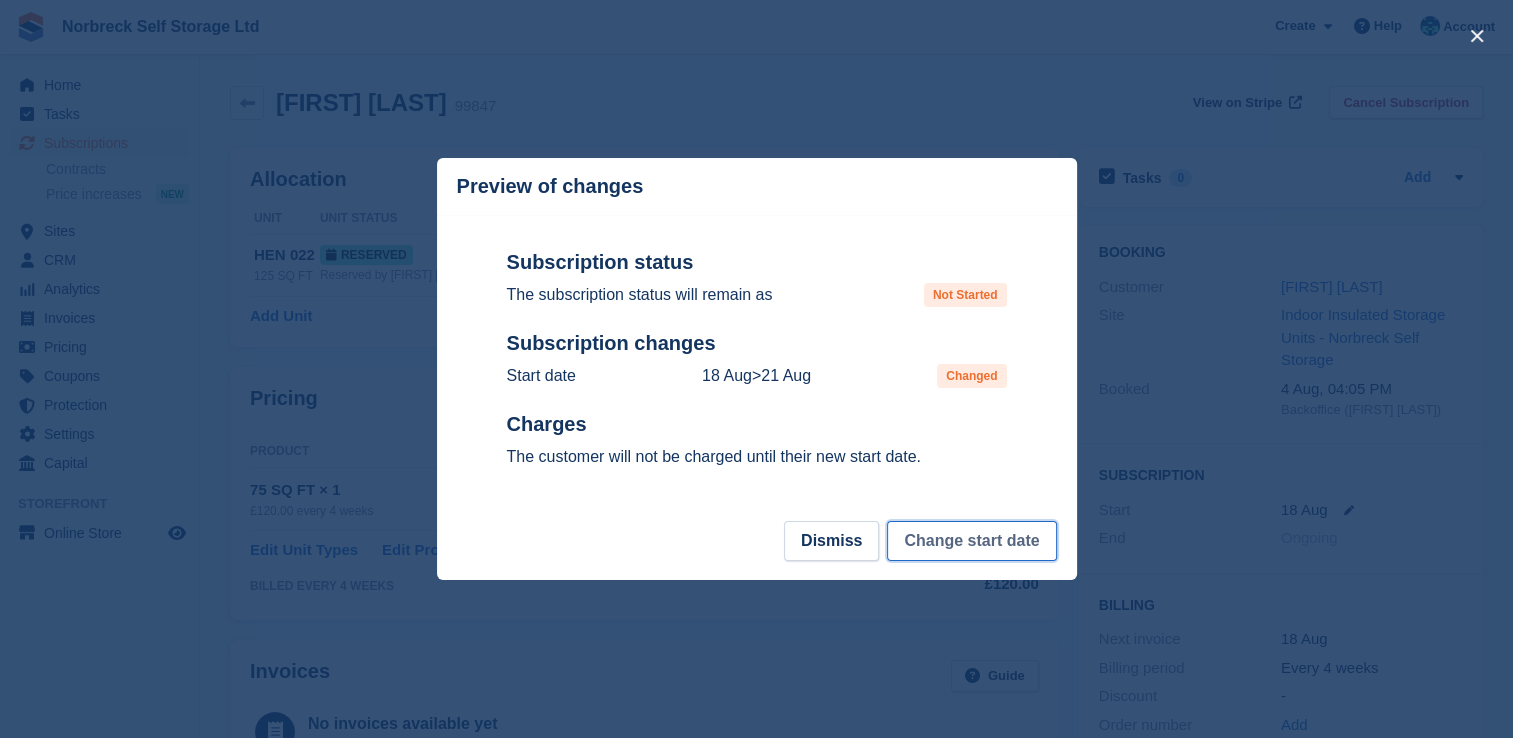 click on "Change start date" at bounding box center [971, 541] 